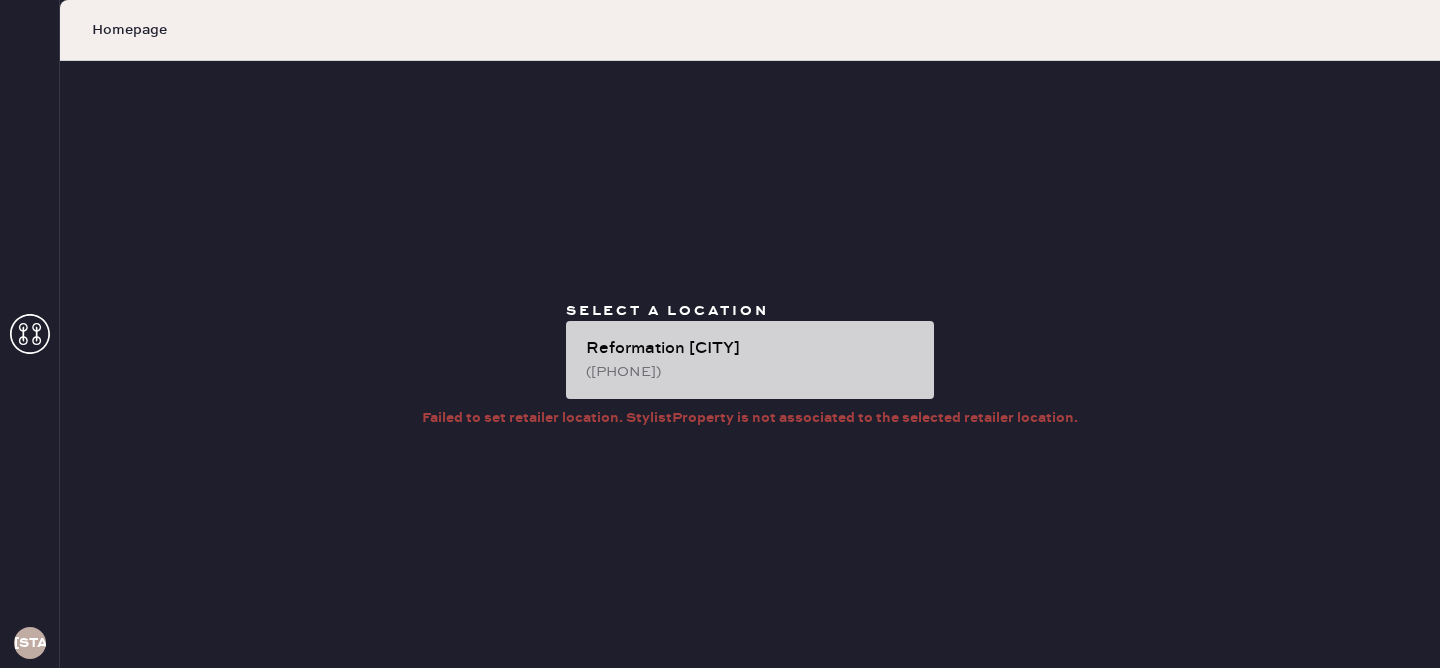 scroll, scrollTop: 0, scrollLeft: 0, axis: both 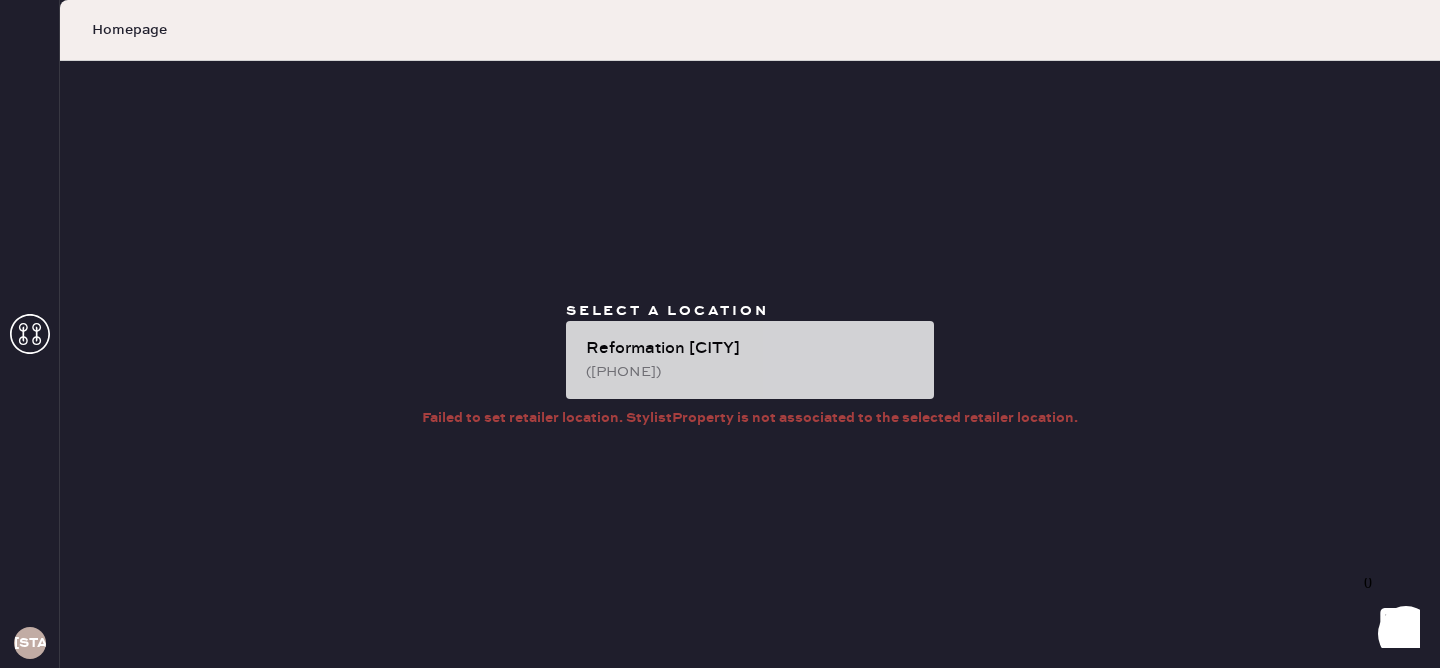click on "[PHONE]" at bounding box center [752, 372] 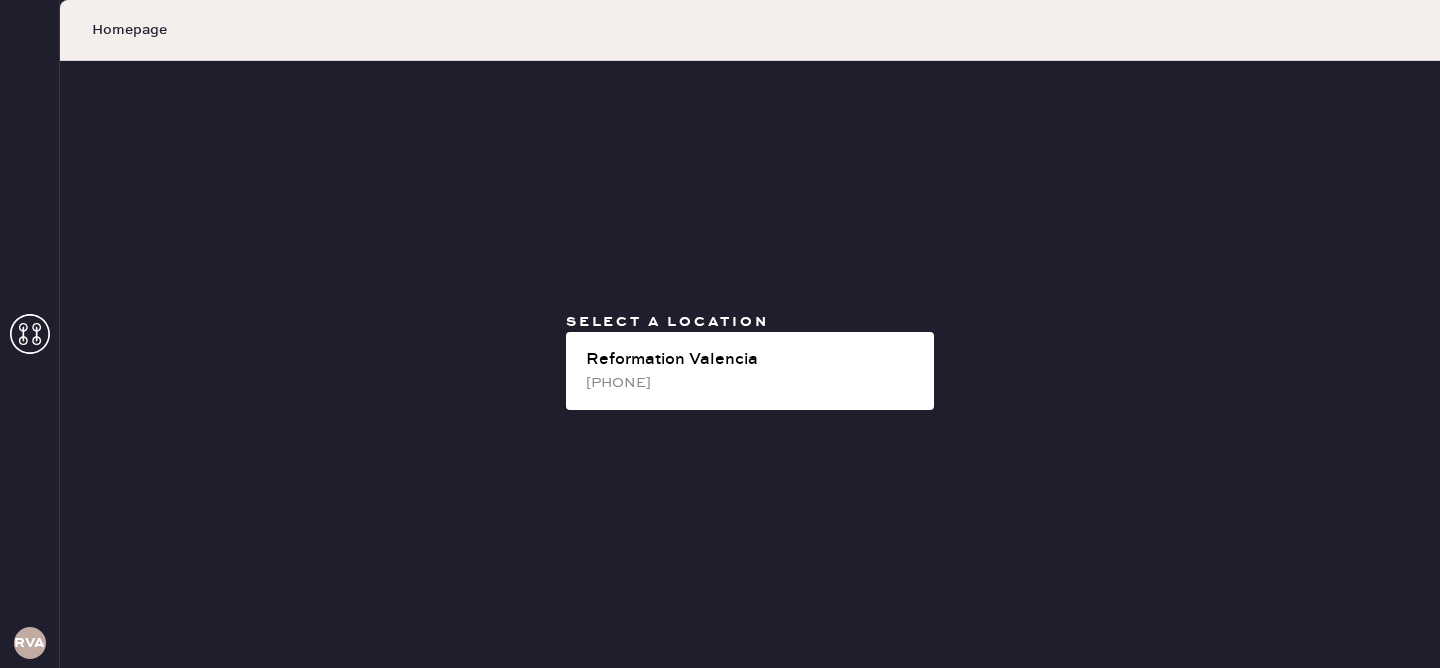 scroll, scrollTop: 0, scrollLeft: 0, axis: both 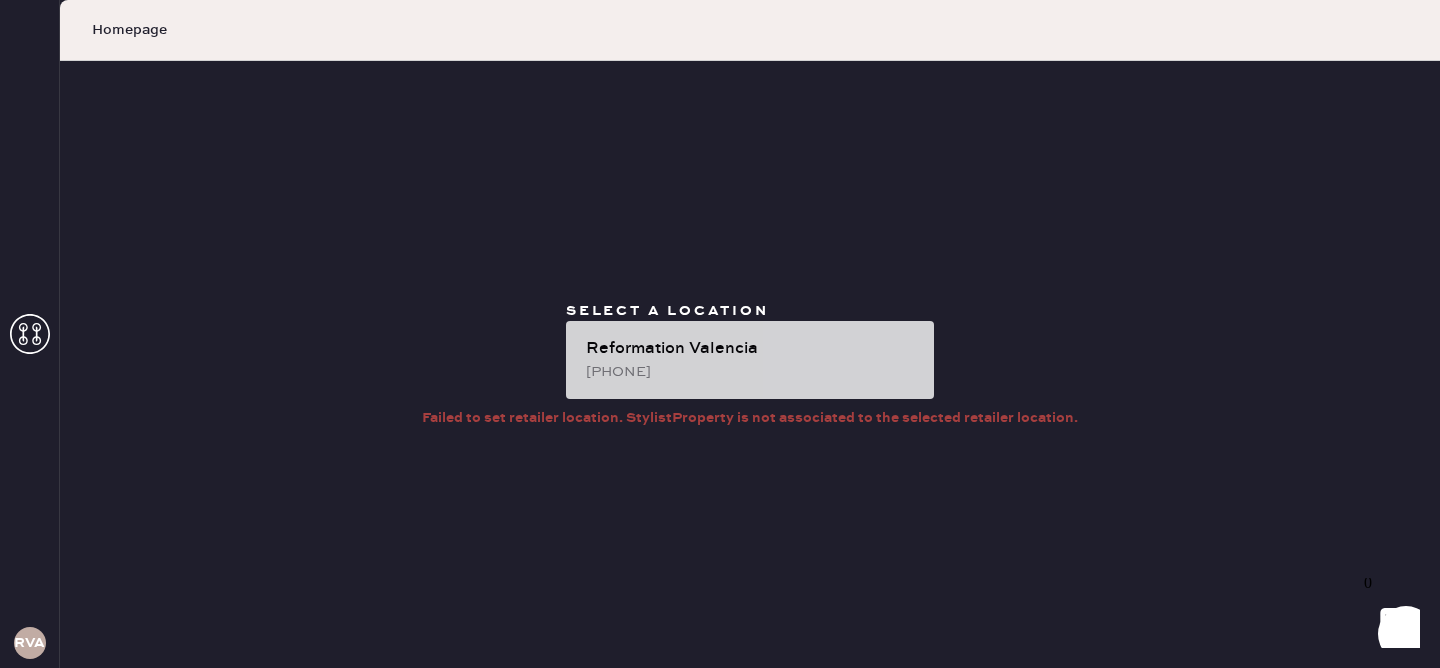 click on "Reformation Valencia" at bounding box center [752, 349] 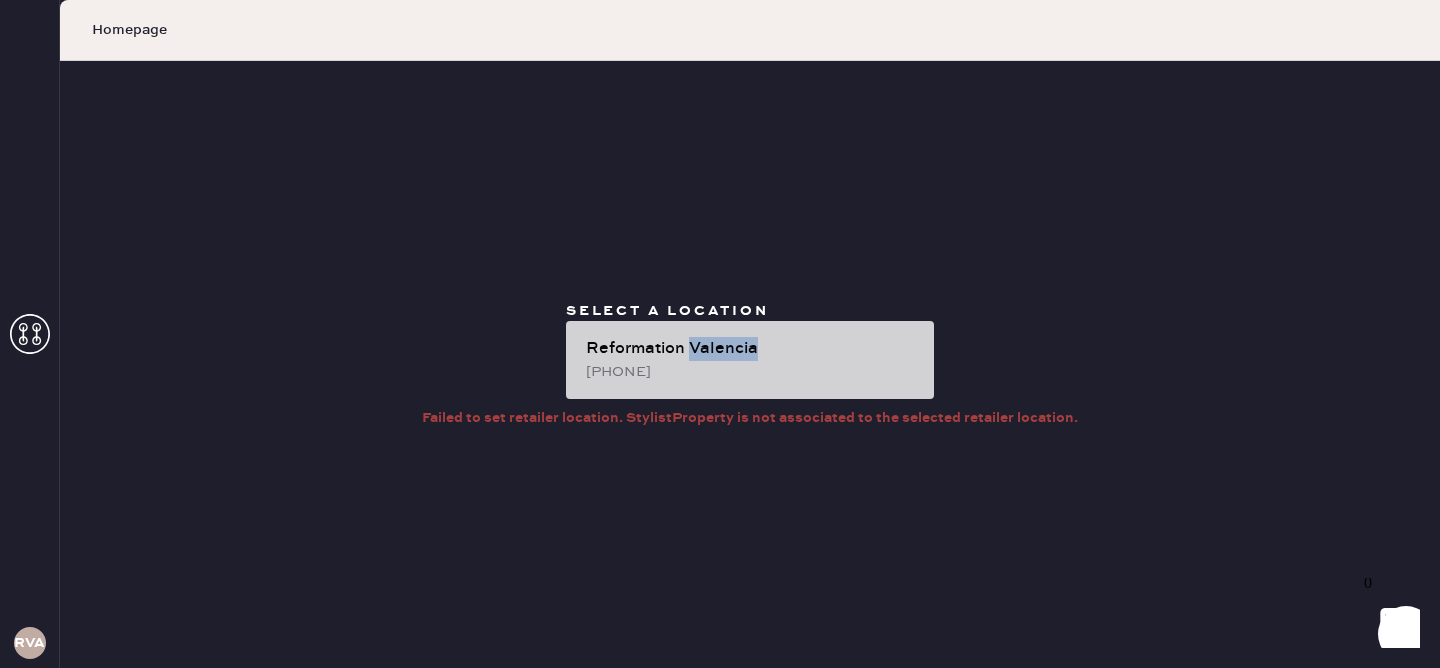 click on "Reformation Valencia" at bounding box center (752, 349) 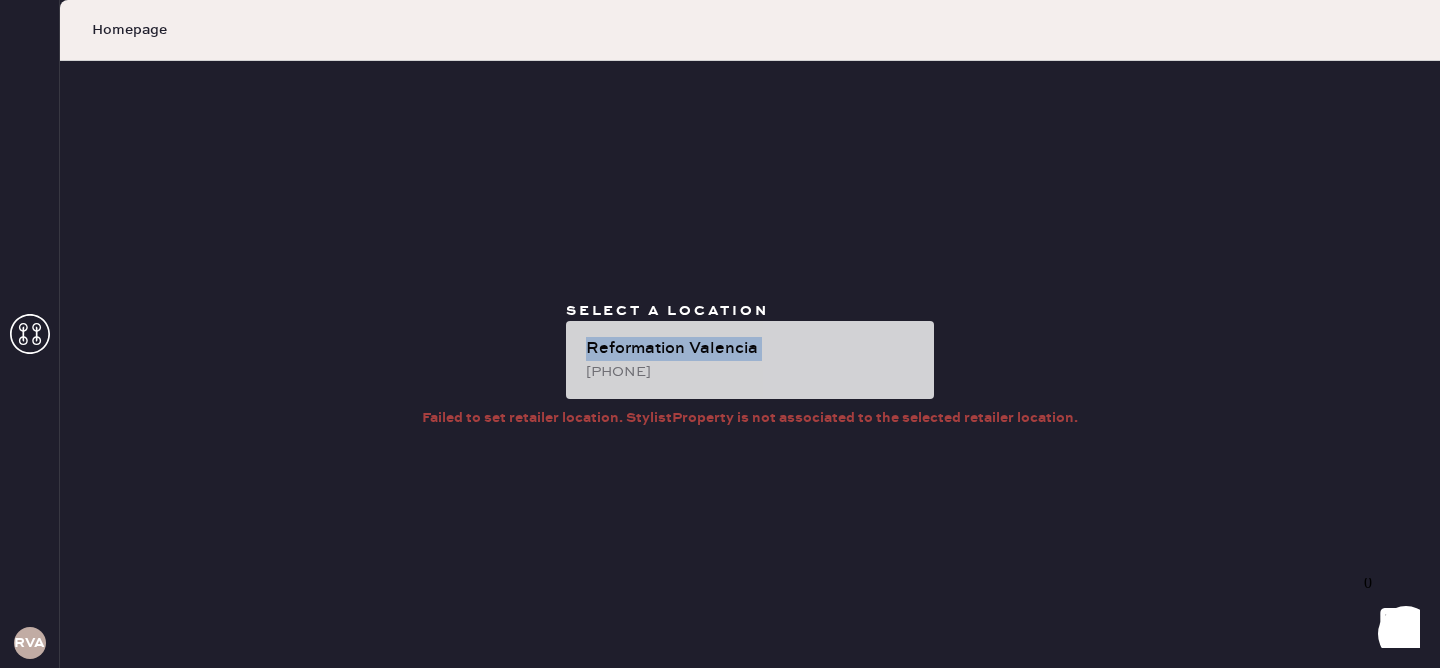 click on "Reformation Valencia" at bounding box center (752, 349) 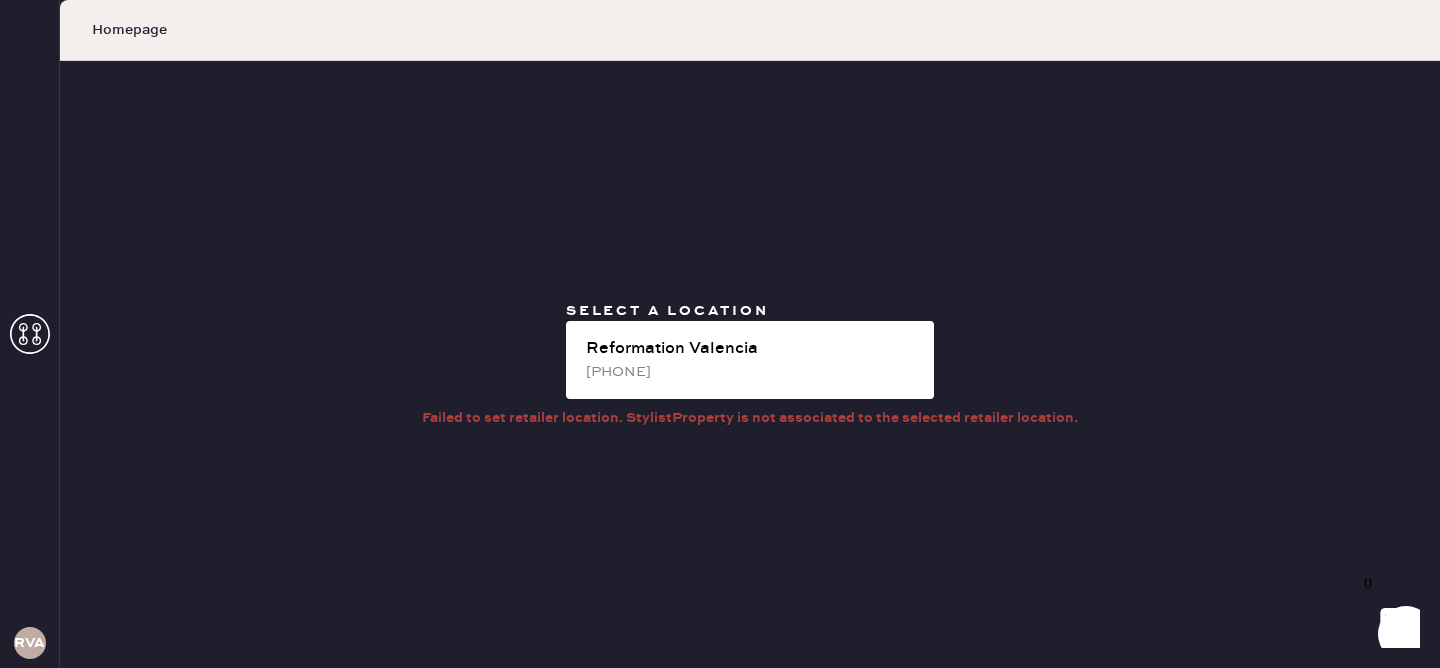 click on "Select a location Reformation Valencia (628)-200-0774 Failed to set retailer location. StylistProperty is not associated to the selected retailer location." at bounding box center (750, 364) 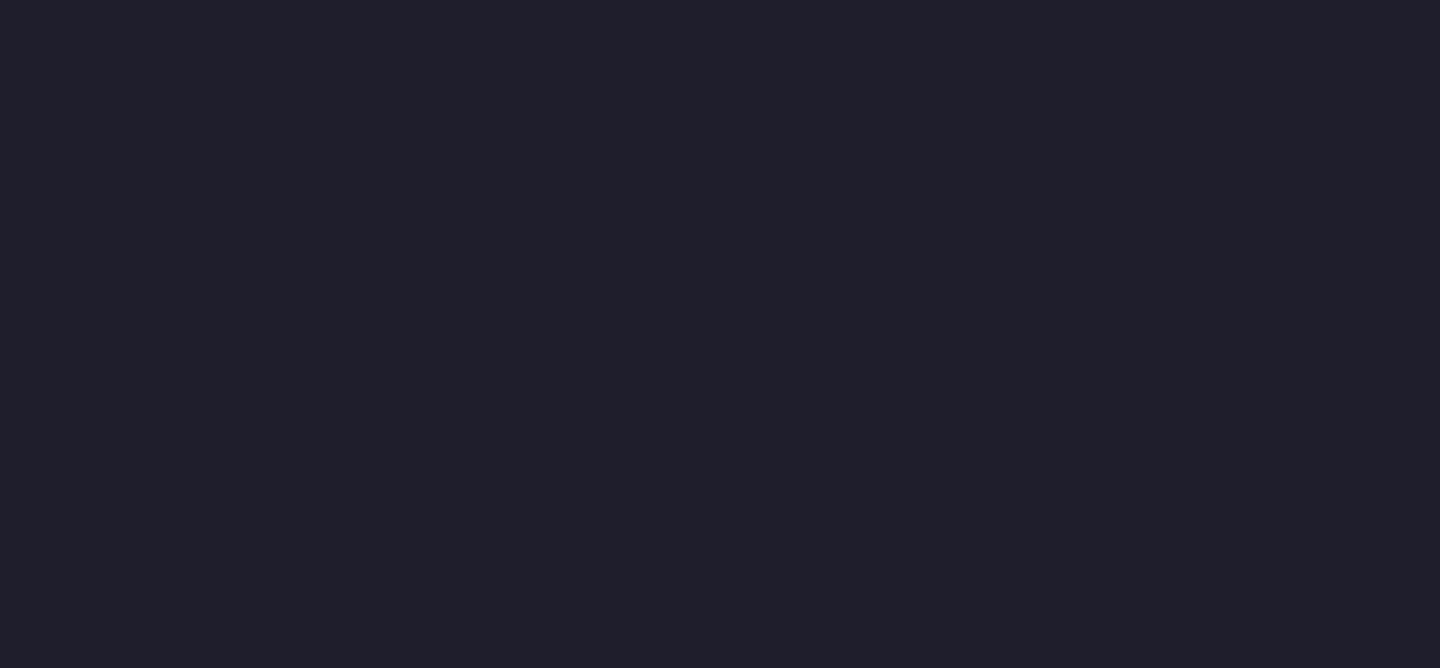 scroll, scrollTop: 0, scrollLeft: 0, axis: both 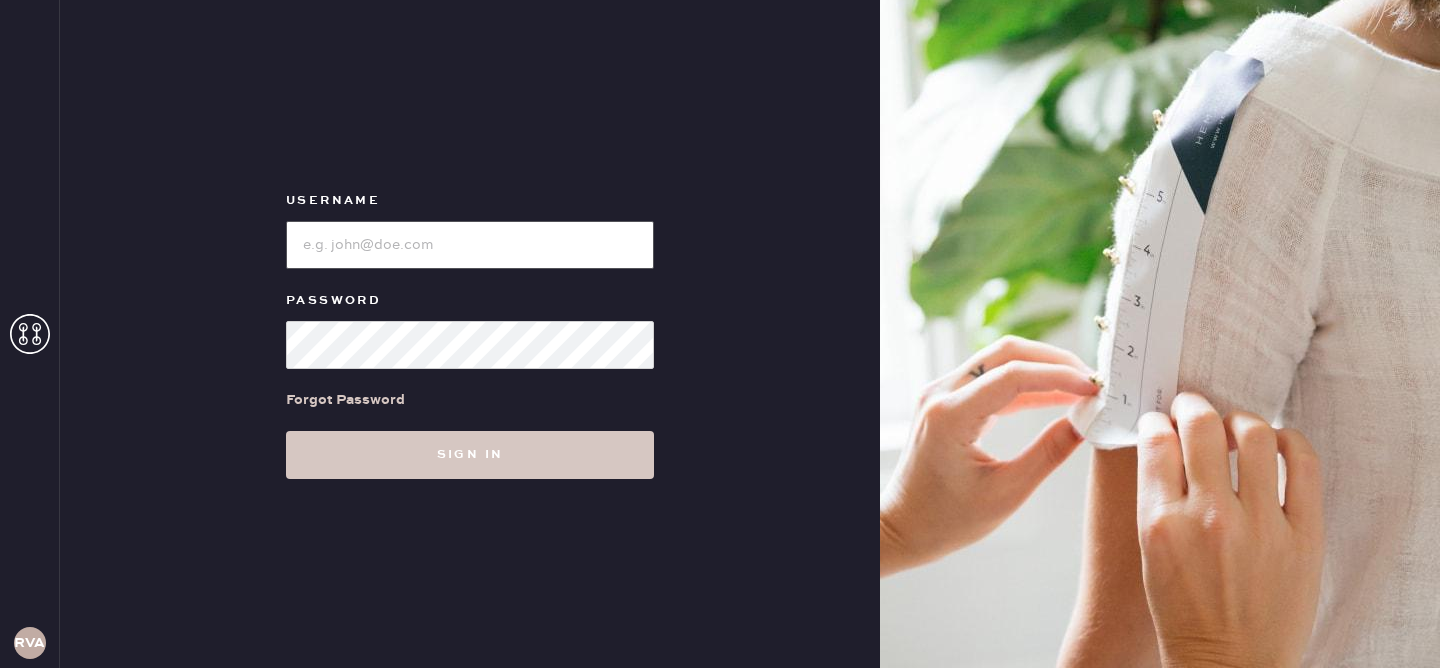 type on "[BRAND][CITY]" 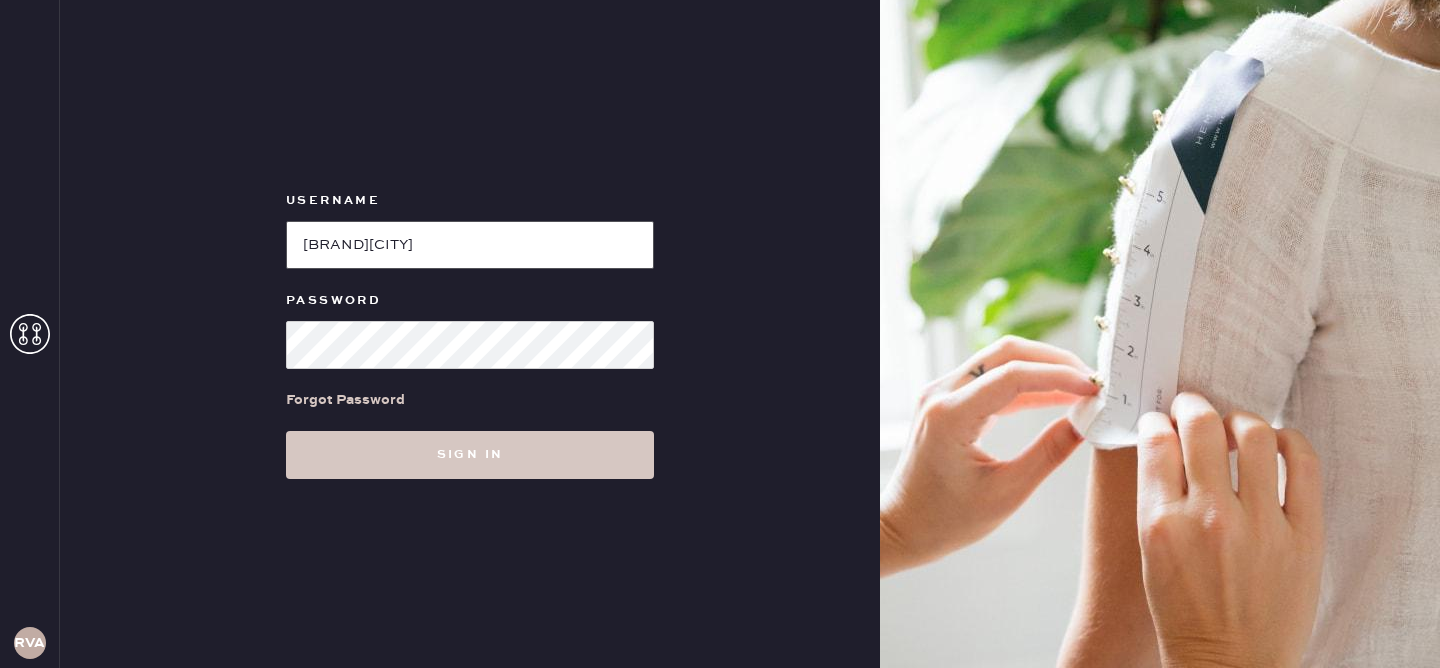 click at bounding box center (470, 245) 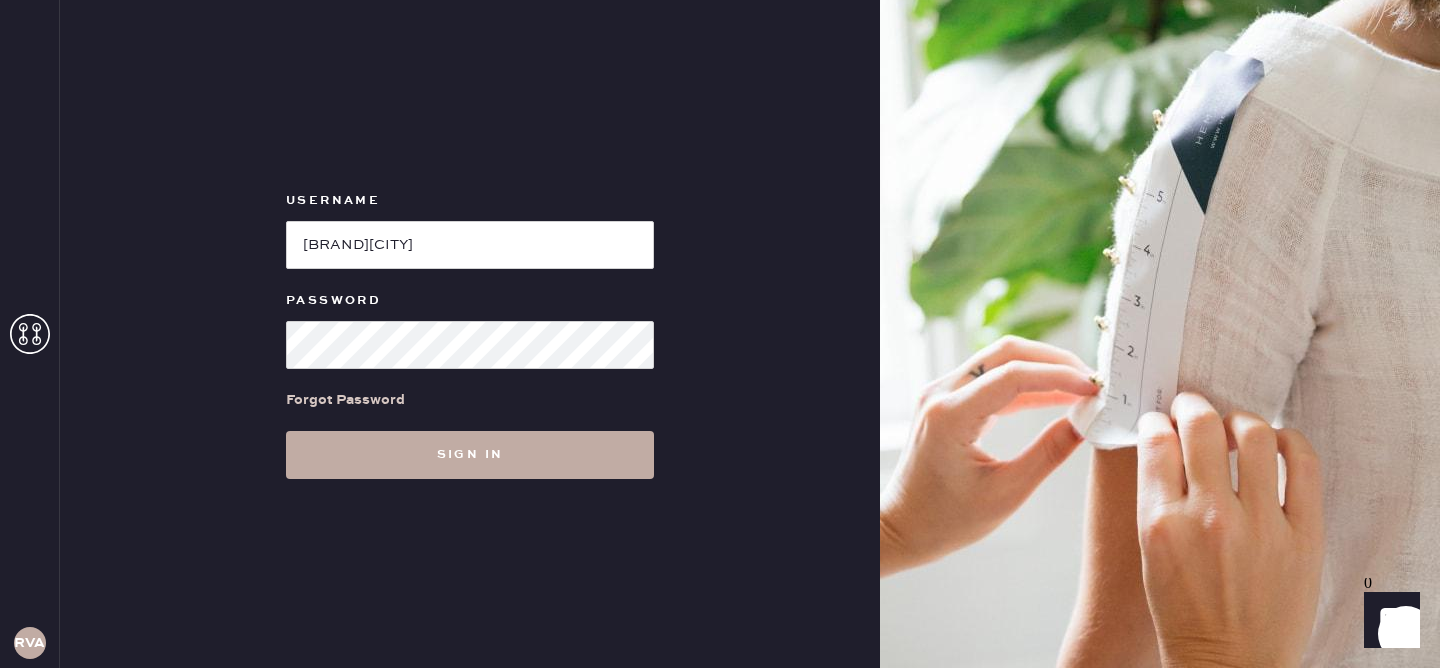 click on "Sign in" at bounding box center (470, 455) 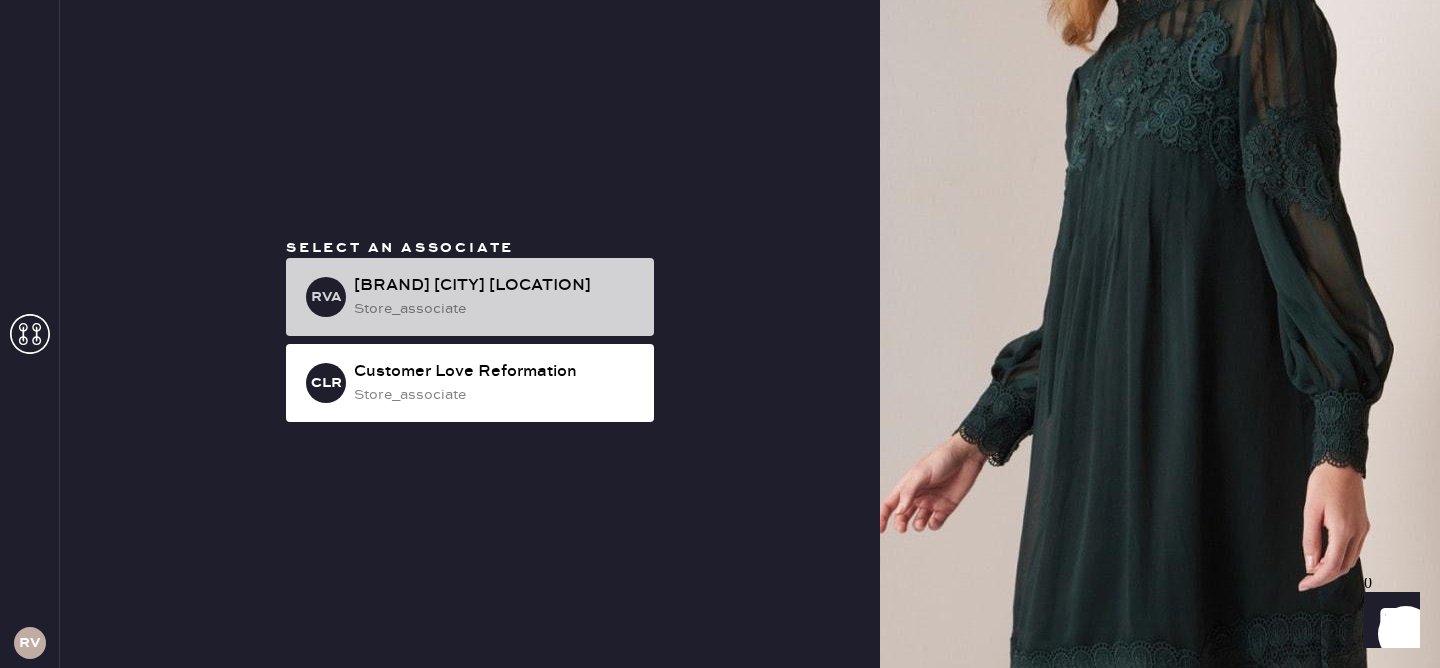 click on "store_associate" at bounding box center [496, 309] 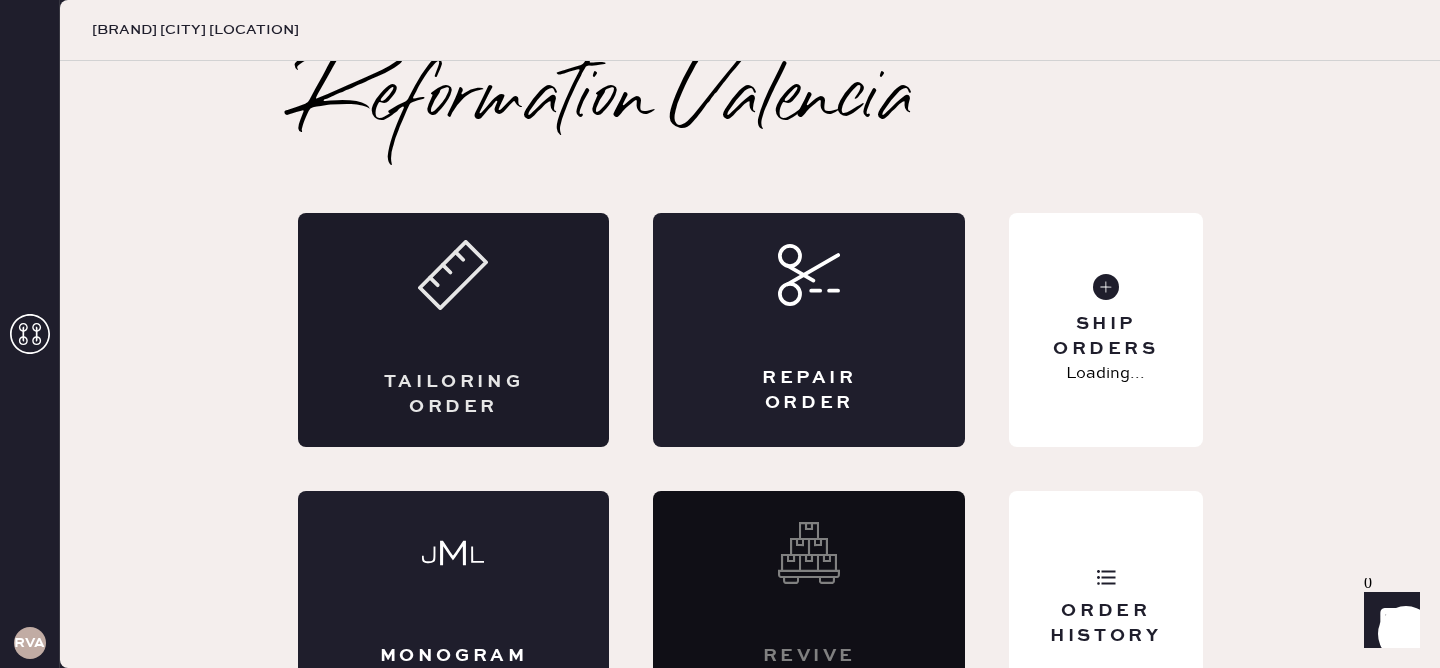 click on "Tailoring Order" at bounding box center (454, 330) 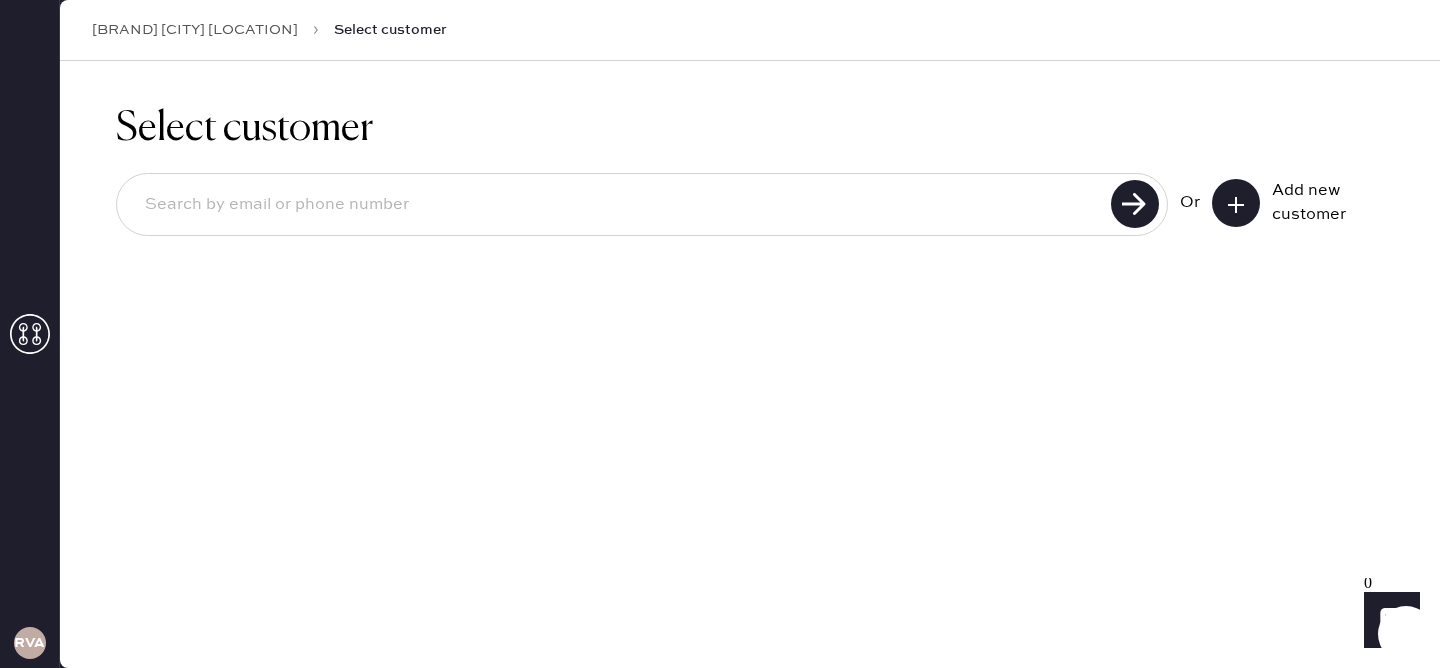click 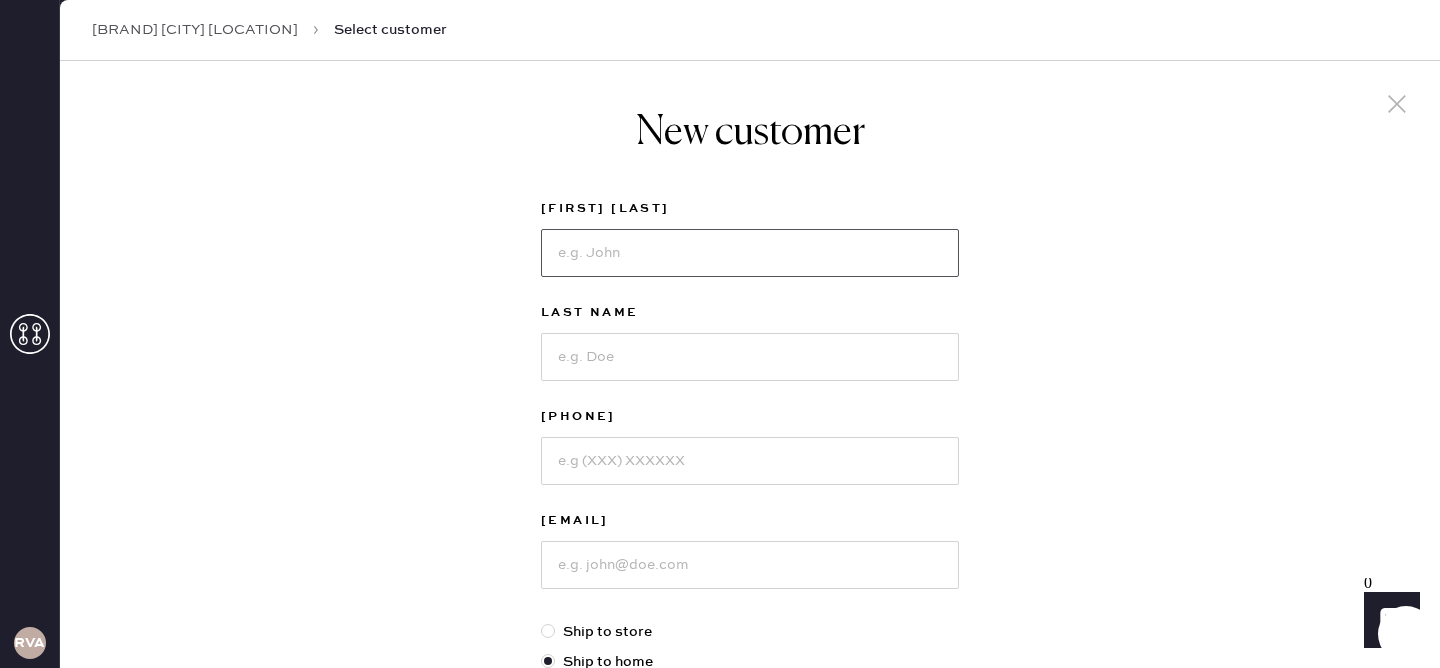 click at bounding box center [750, 253] 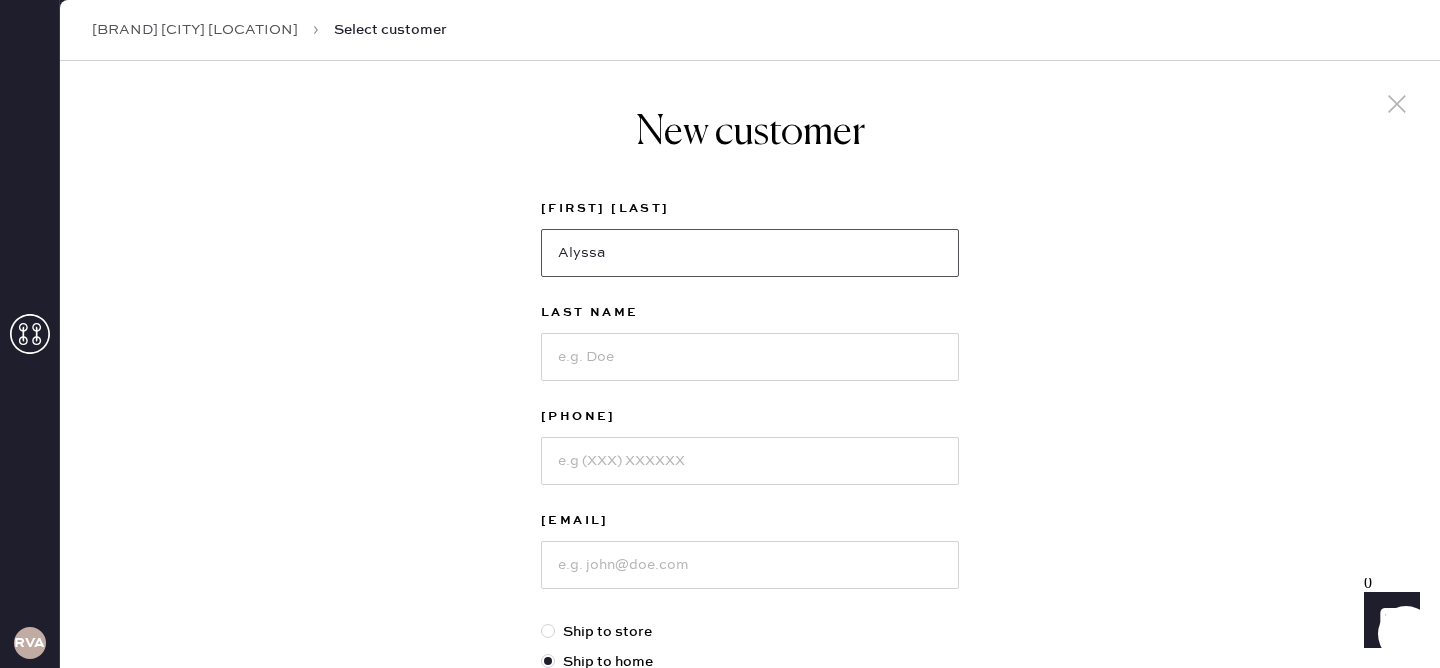 type on "Alyssa" 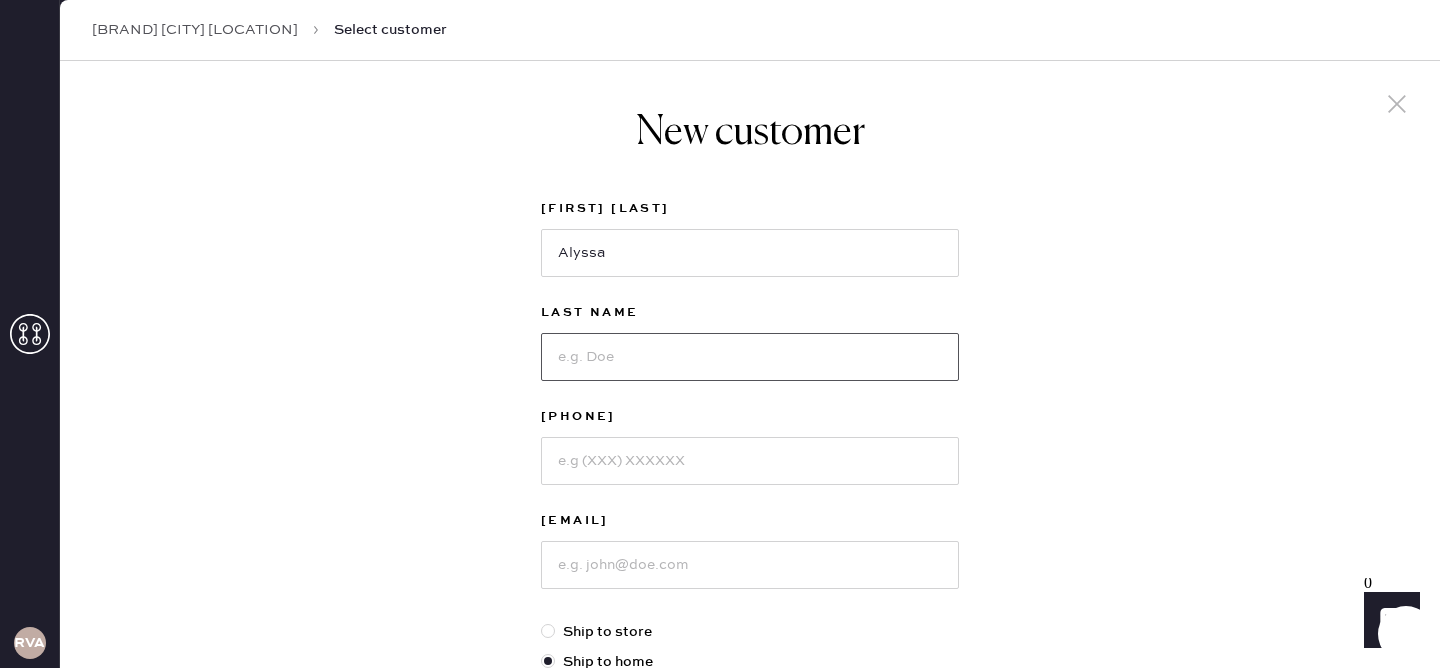 click at bounding box center (750, 357) 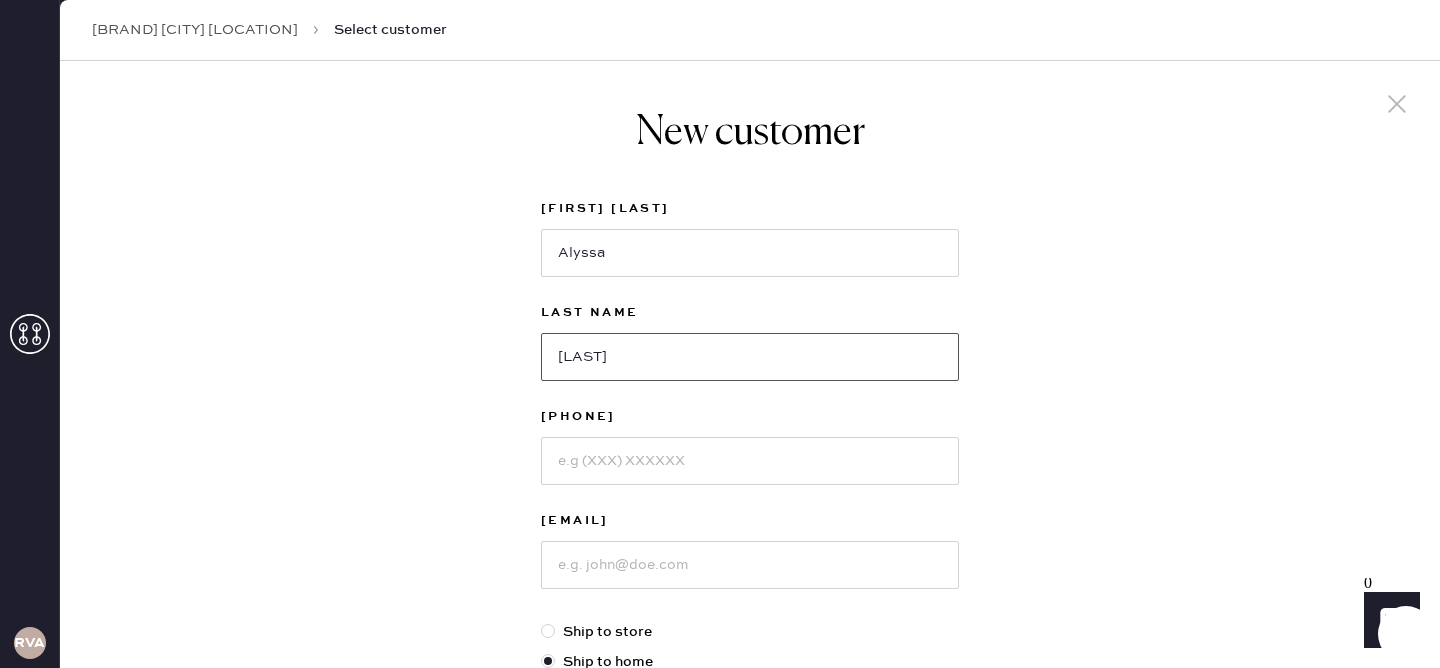 type on "[LAST]" 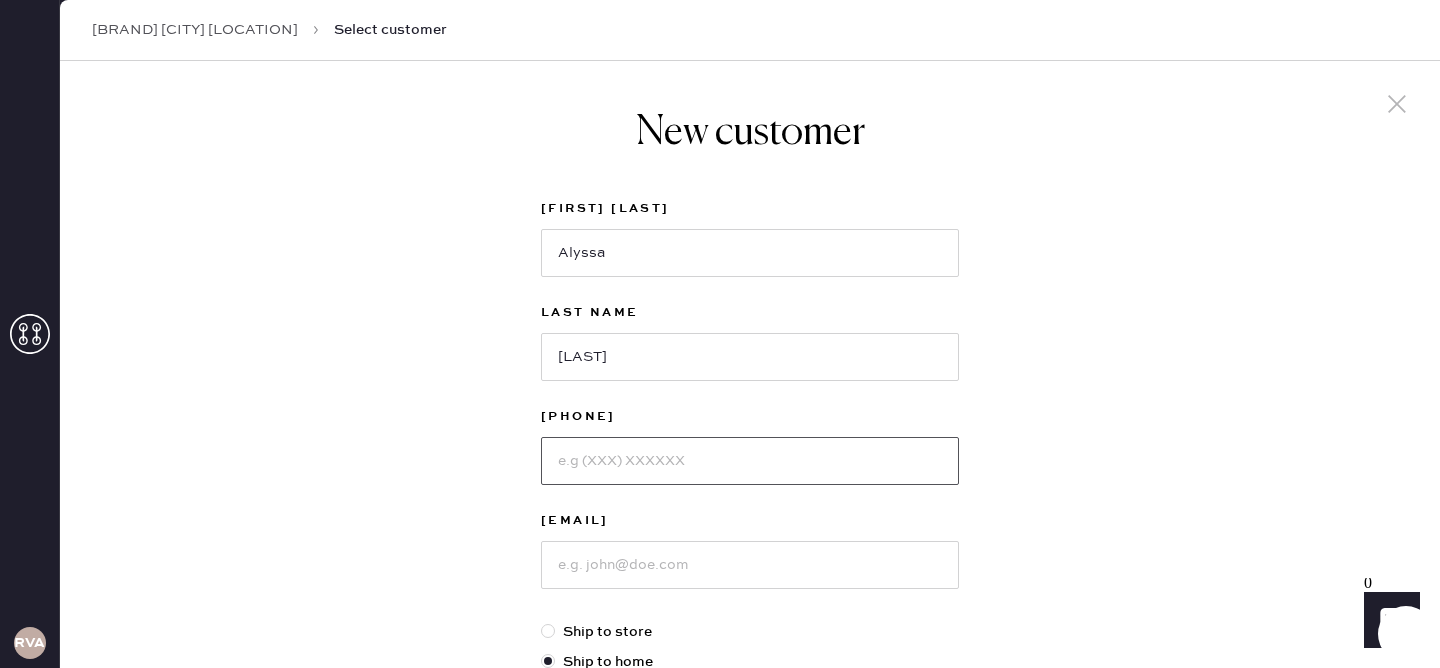 click at bounding box center (750, 461) 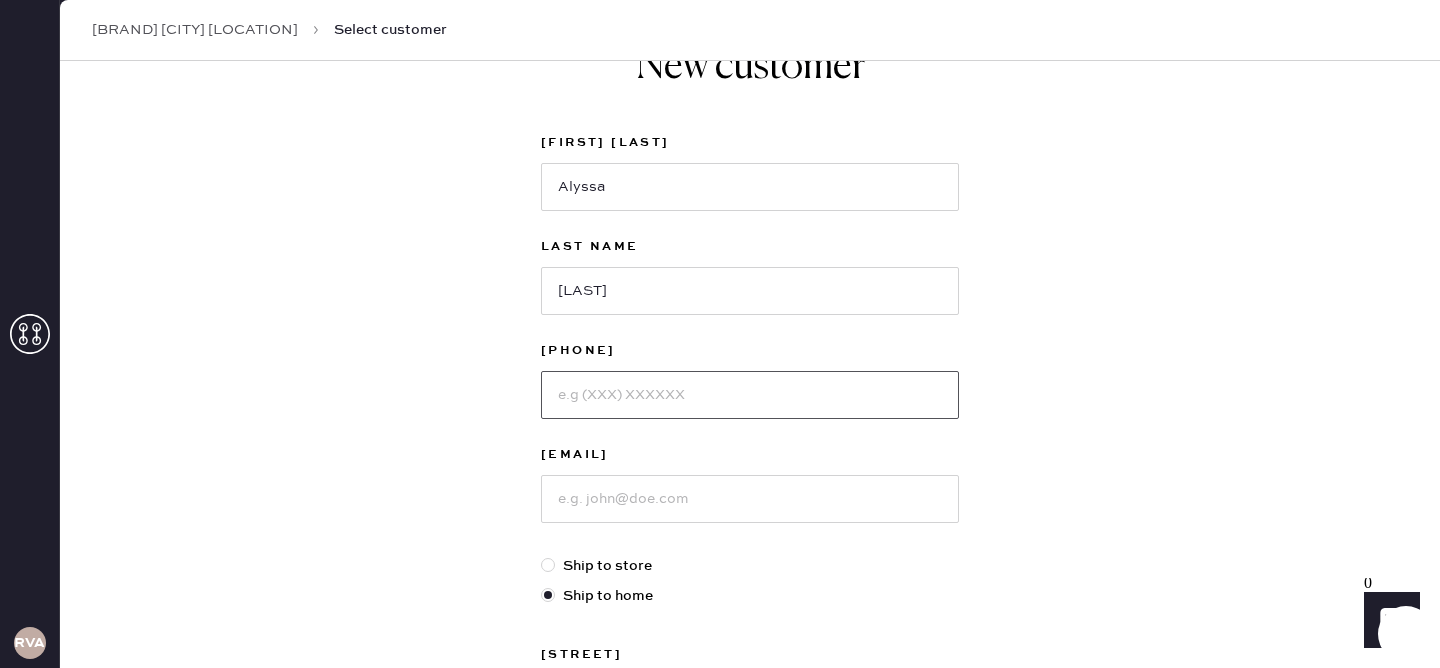 scroll, scrollTop: 65, scrollLeft: 0, axis: vertical 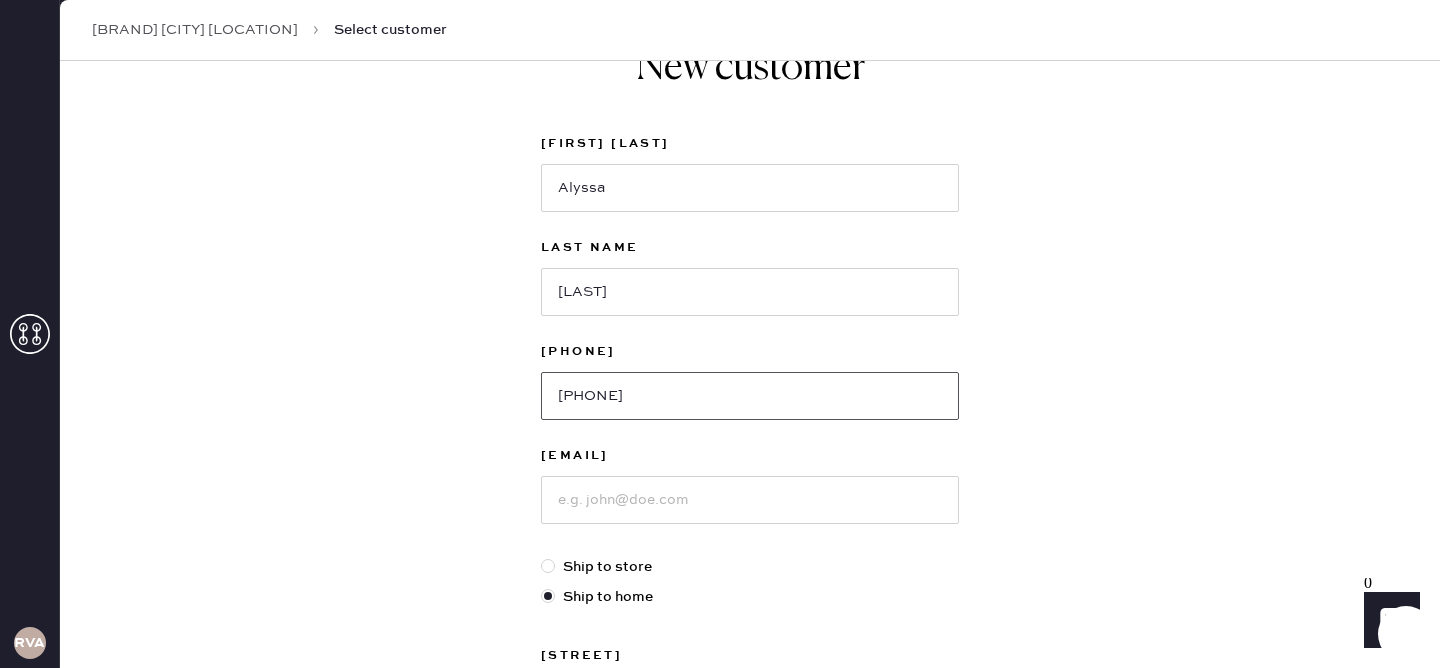 type on "[PHONE]" 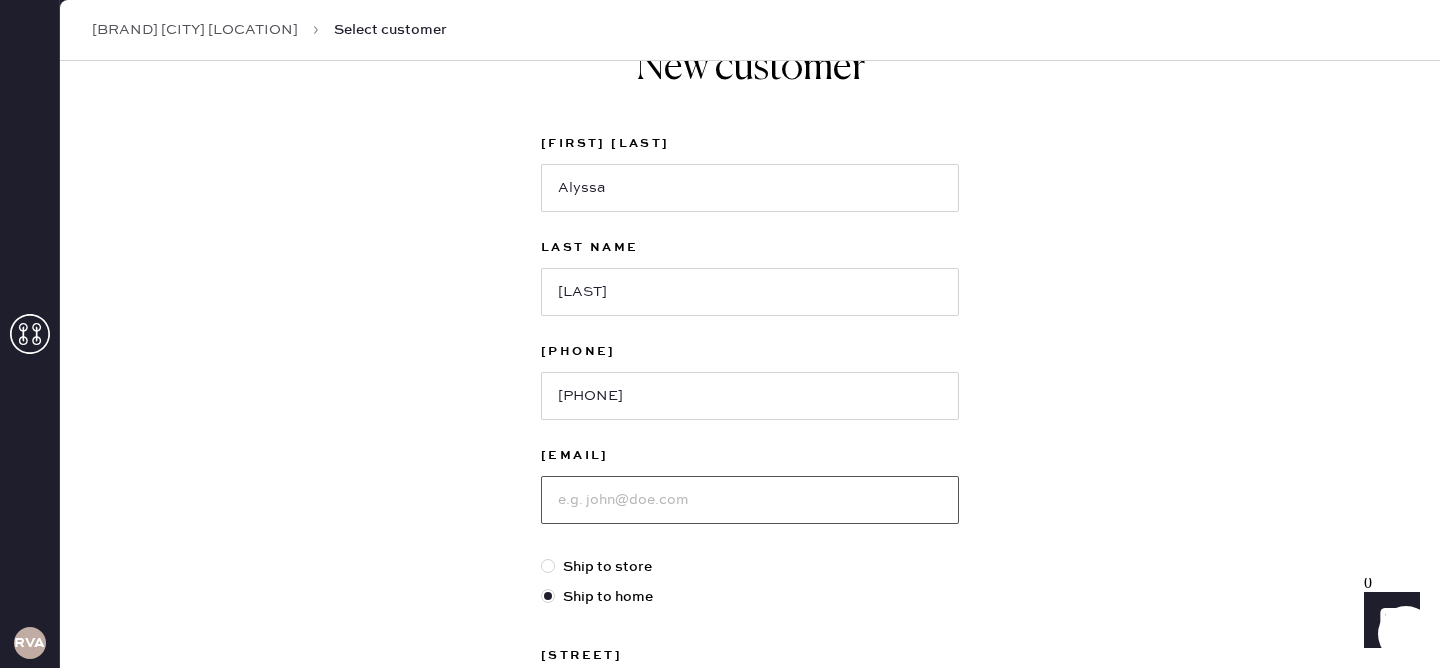 click at bounding box center [750, 500] 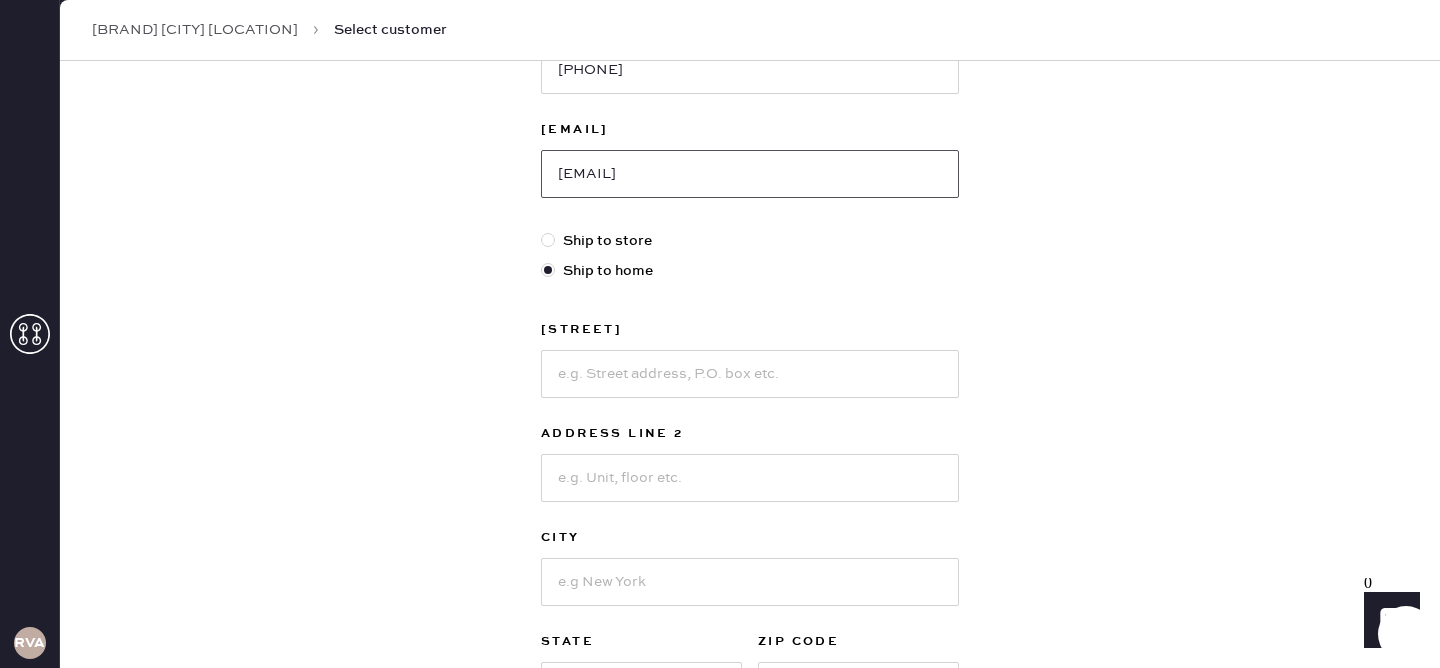 scroll, scrollTop: 415, scrollLeft: 0, axis: vertical 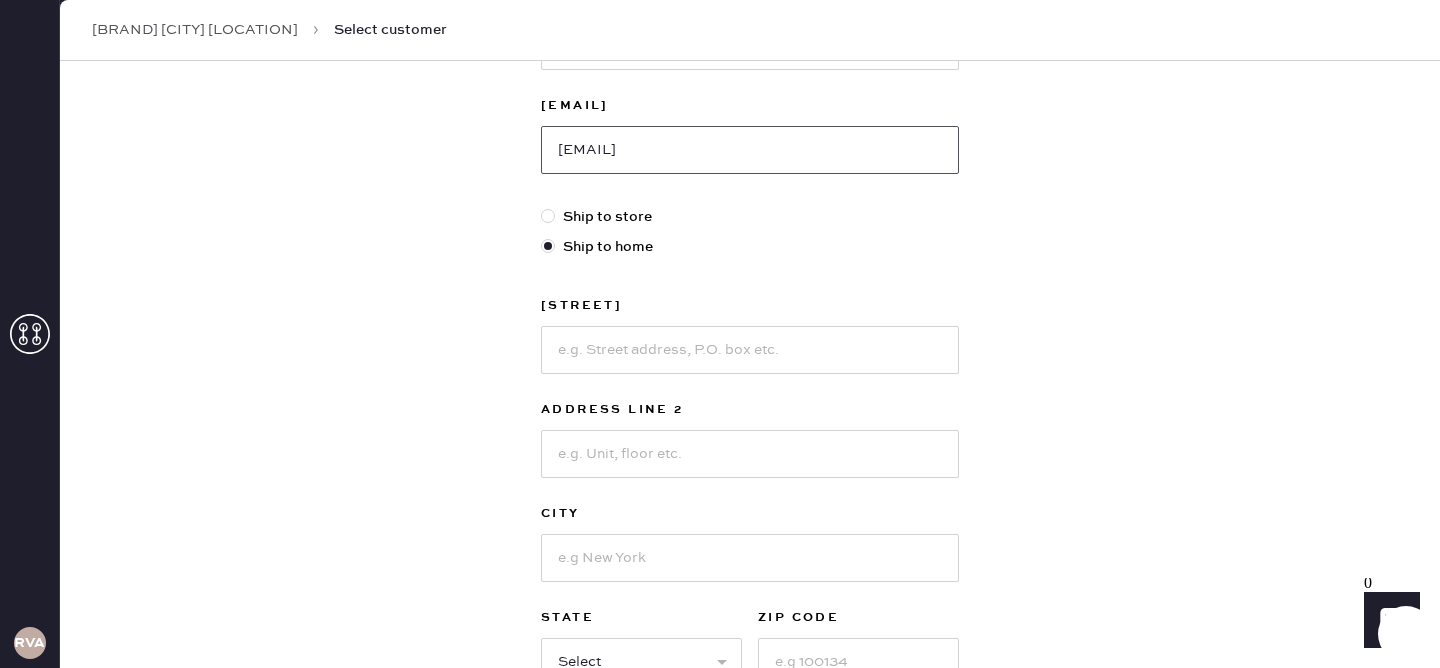 type on "[EMAIL]" 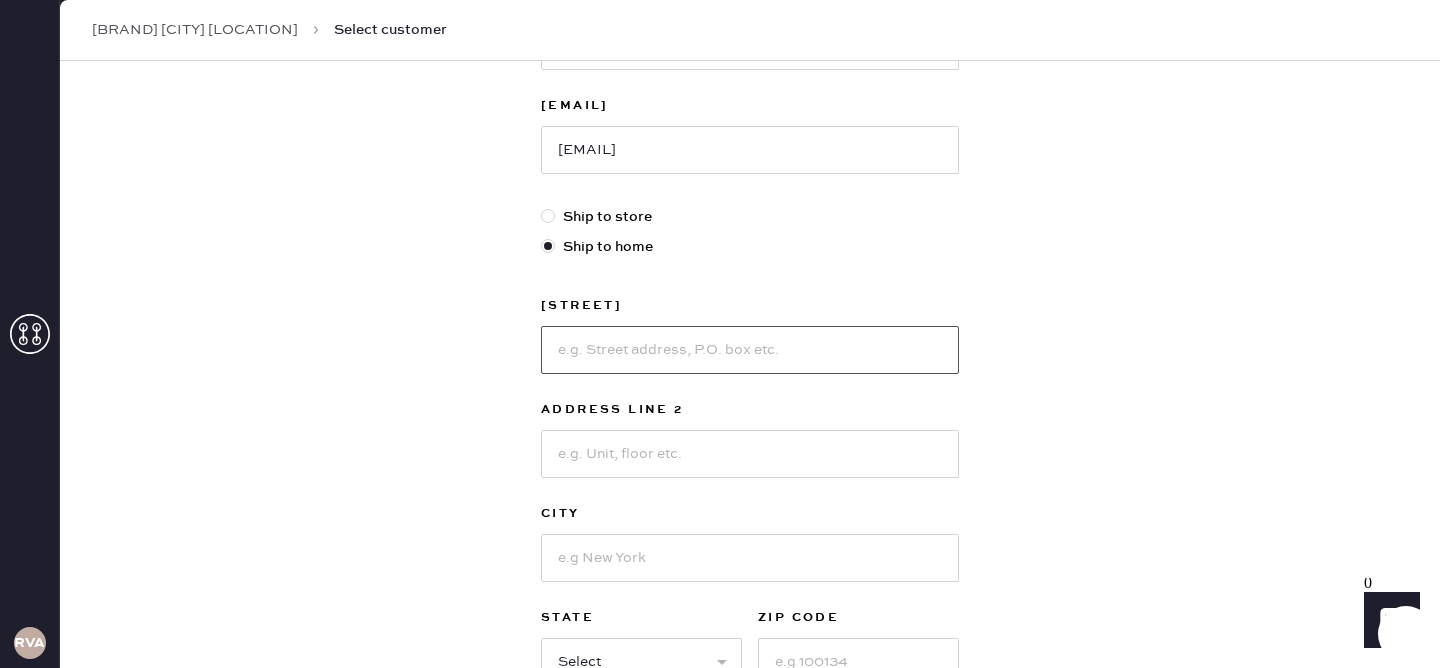 click at bounding box center [750, 350] 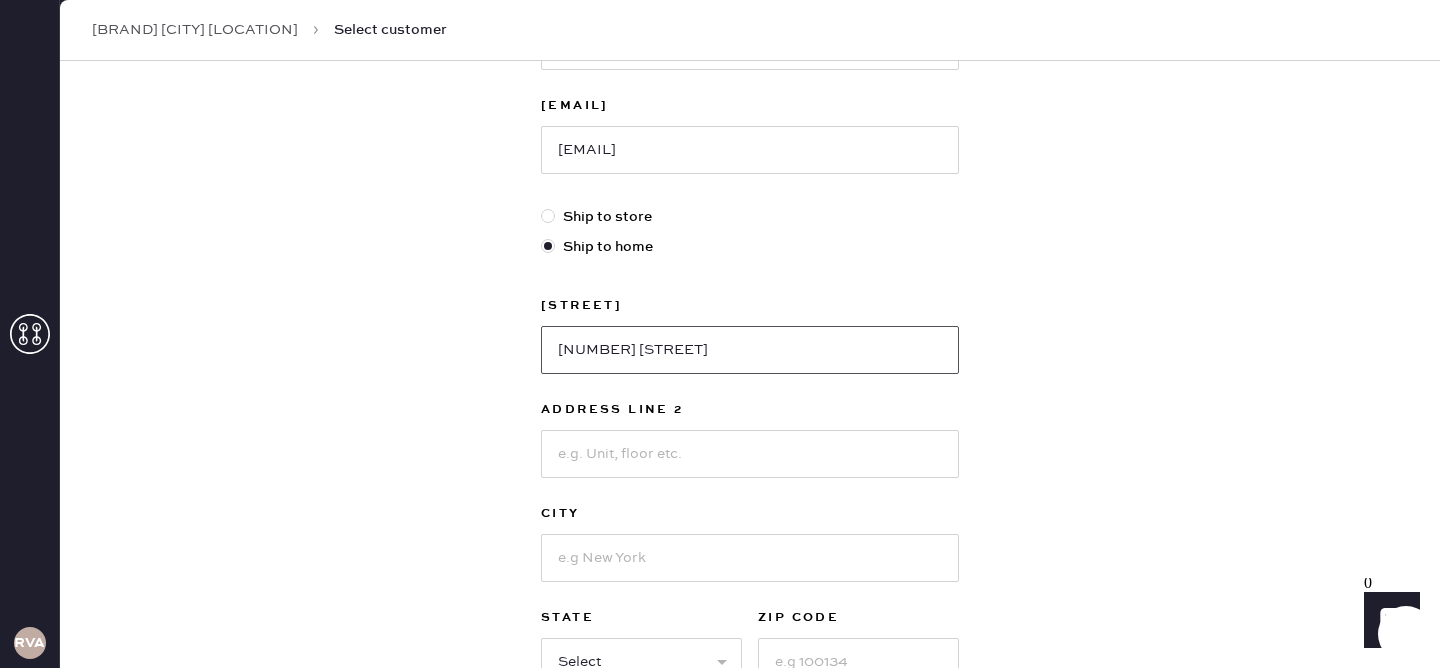 type on "[NUMBER] [STREET]" 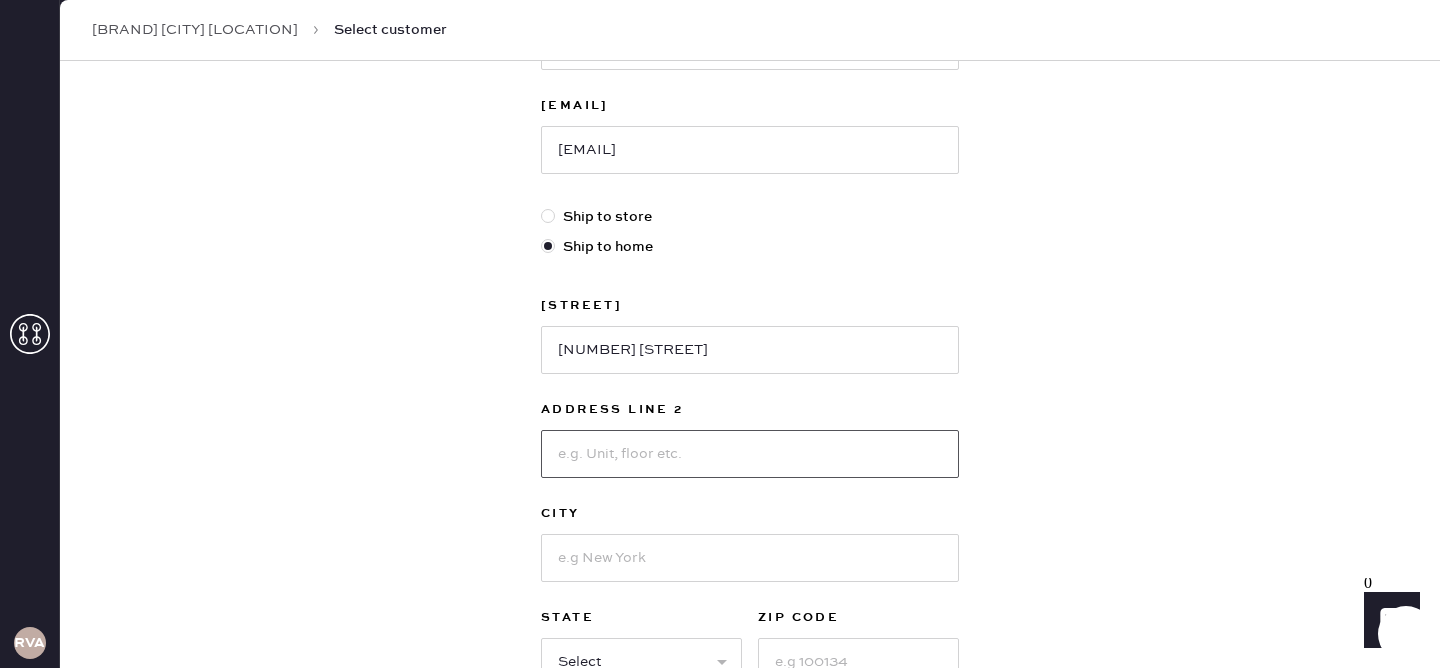 click at bounding box center (750, 454) 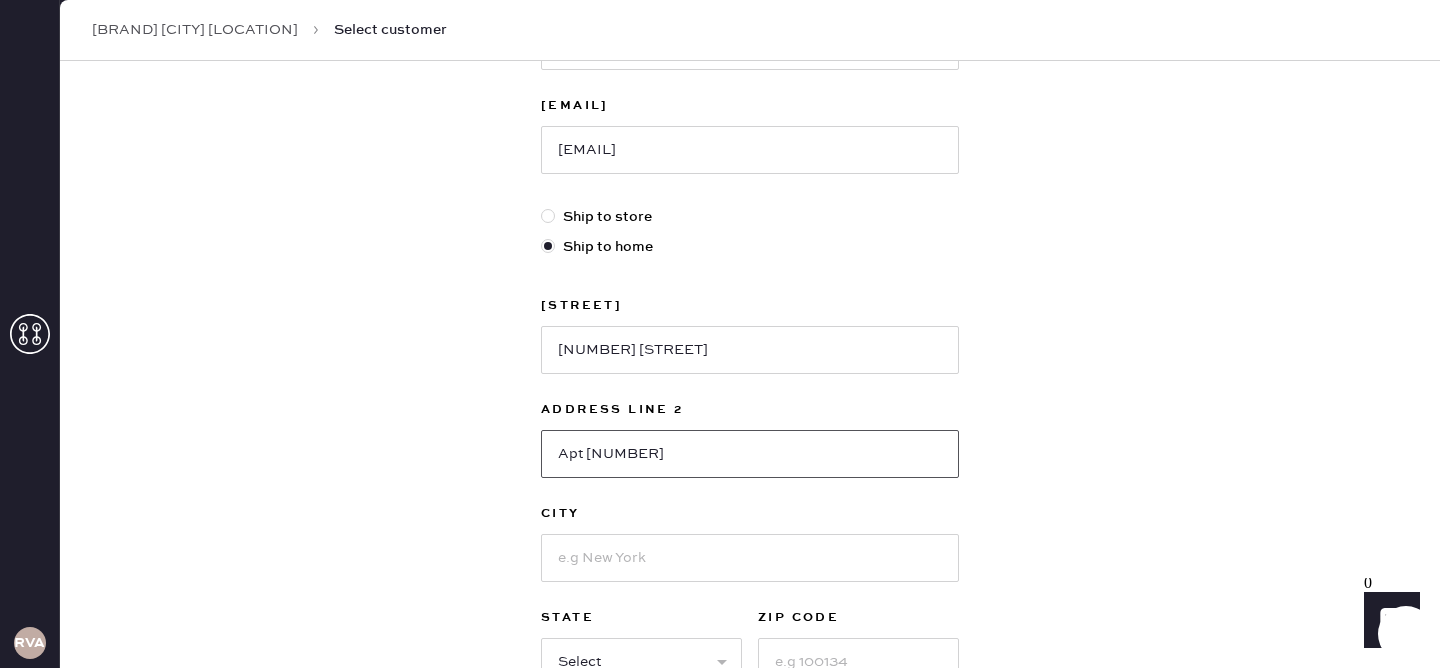 scroll, scrollTop: 633, scrollLeft: 0, axis: vertical 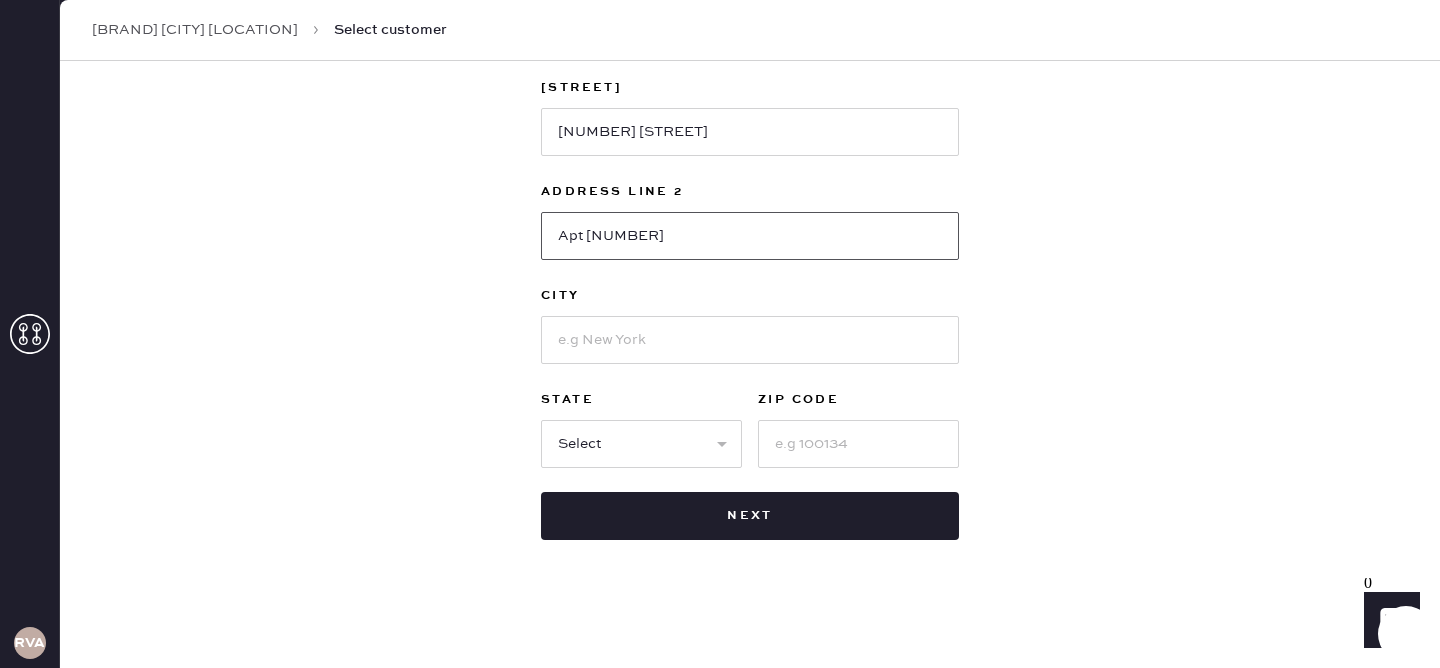 type on "Apt [NUMBER]" 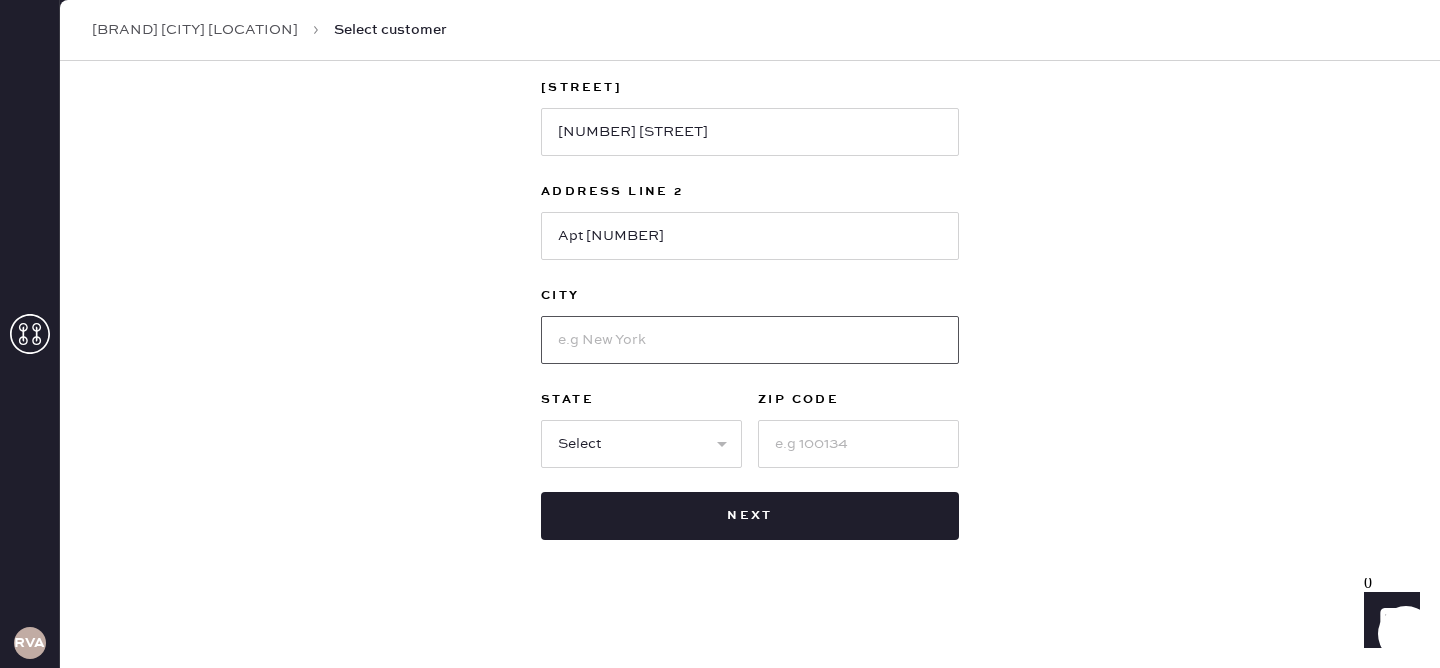 click at bounding box center (750, 340) 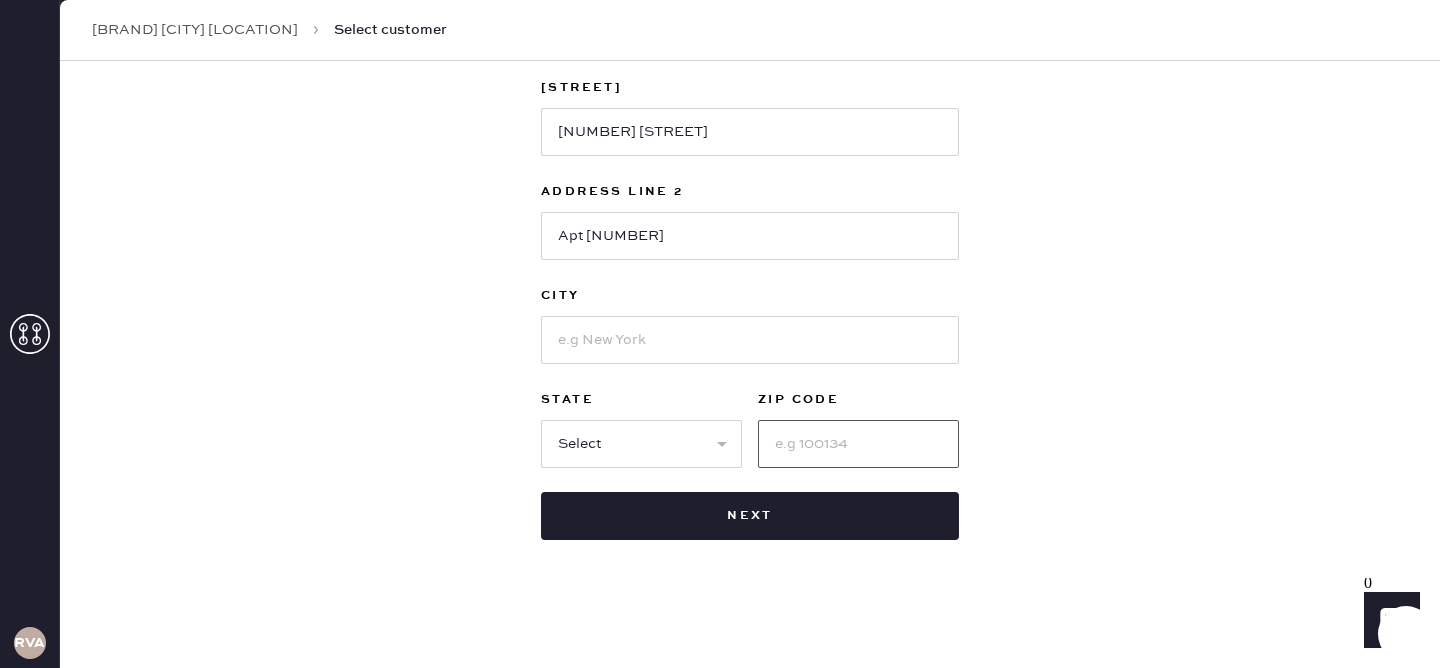 click at bounding box center (858, 444) 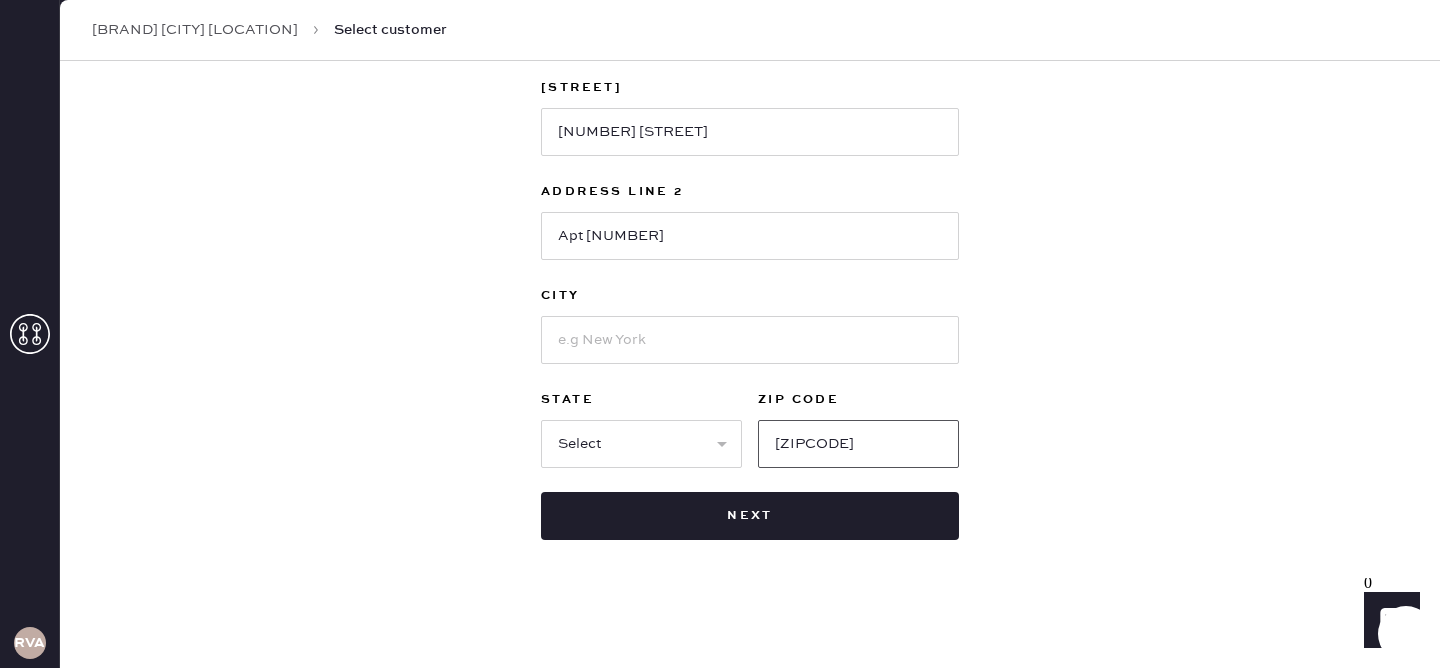 type on "[ZIPCODE]" 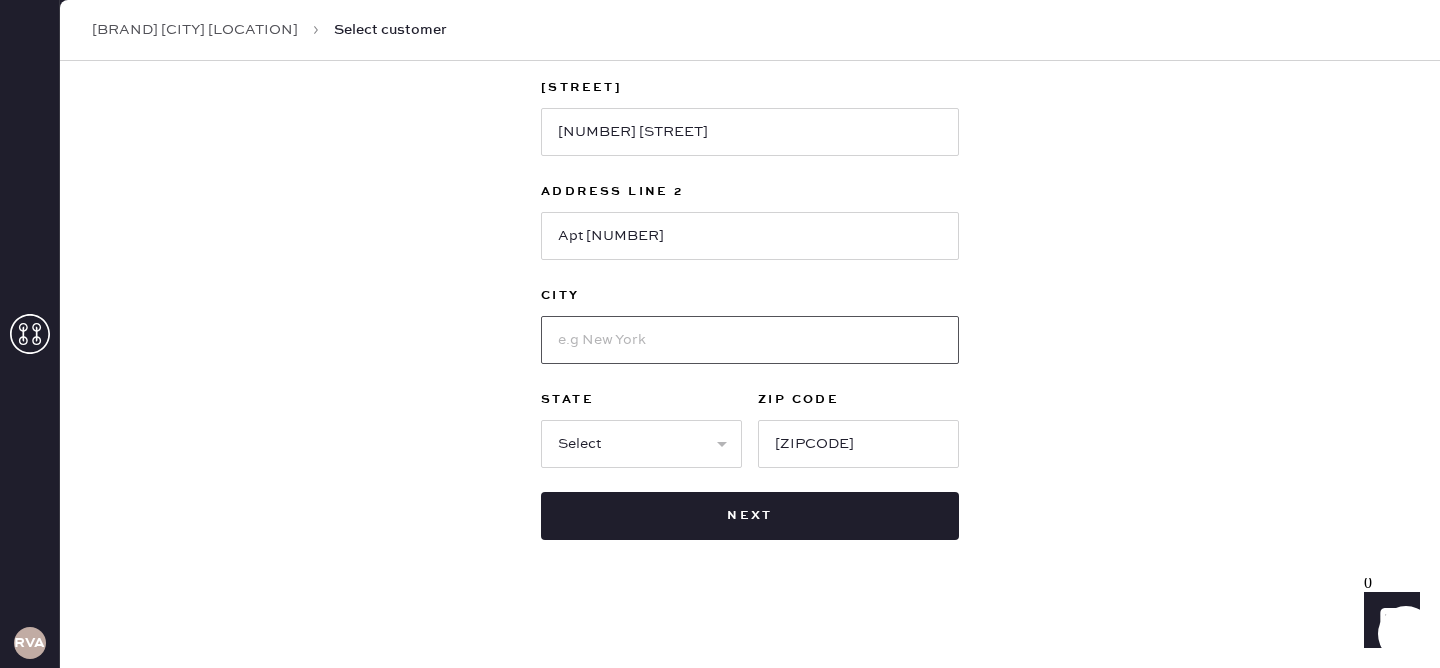 click at bounding box center [750, 340] 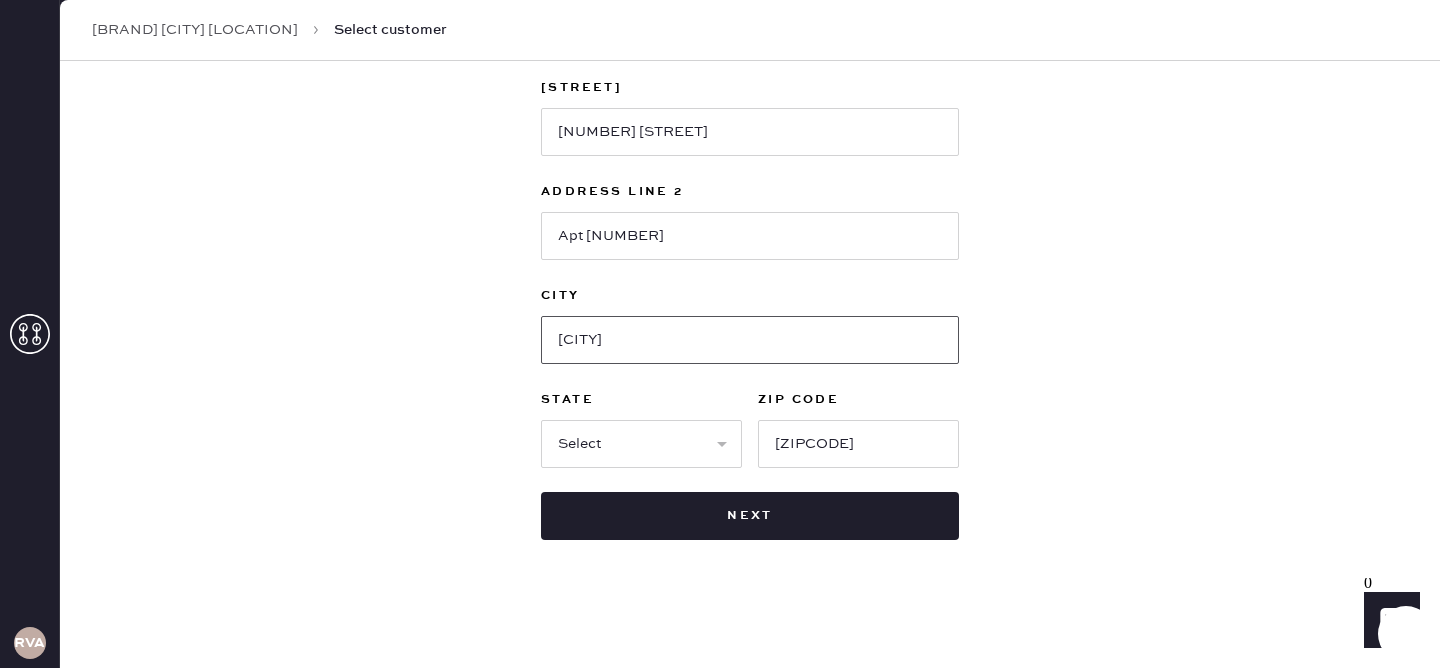 type on "[CITY]" 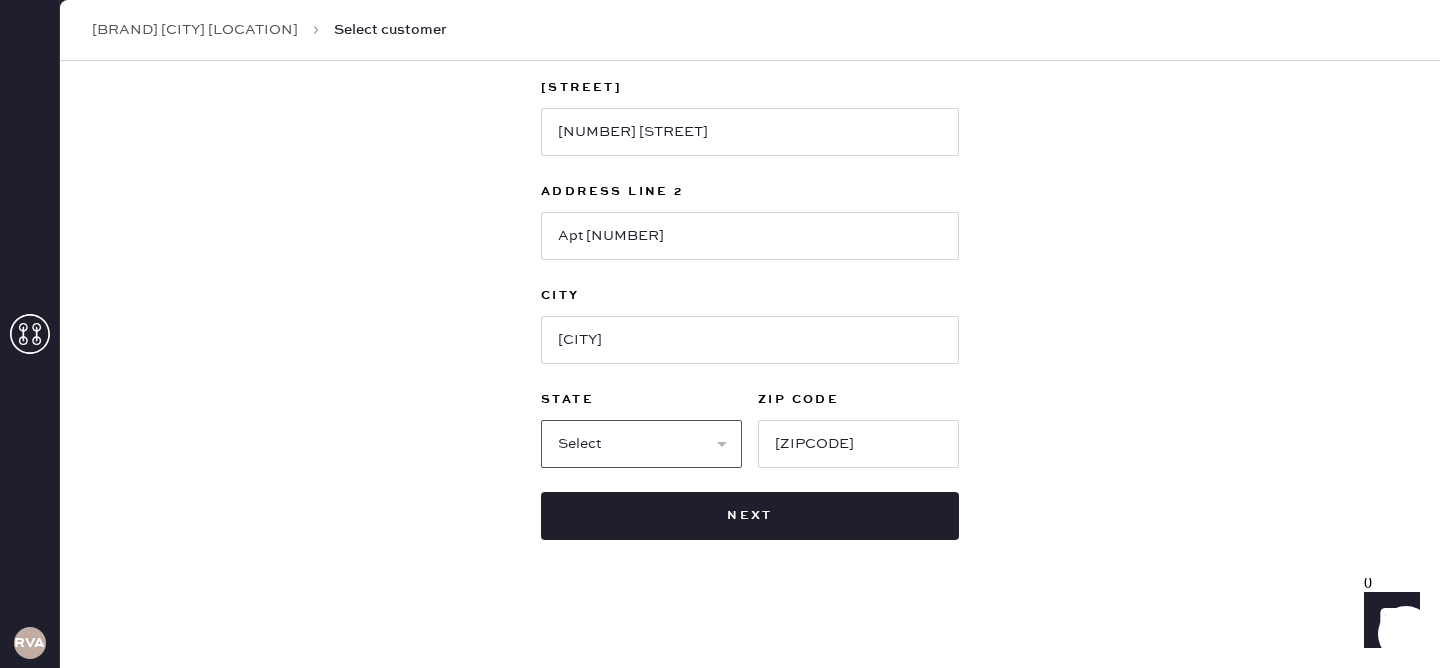 click on "Select AK AL AR AZ CA CO CT DC DE FL GA HI IA ID IL IN KS KY LA MA MD ME MI MN MO MS MT NC ND NE NH NJ NM NV NY OH OK OR PA RI SC SD TN TX UT VA VT WA WI WV WY" at bounding box center [641, 444] 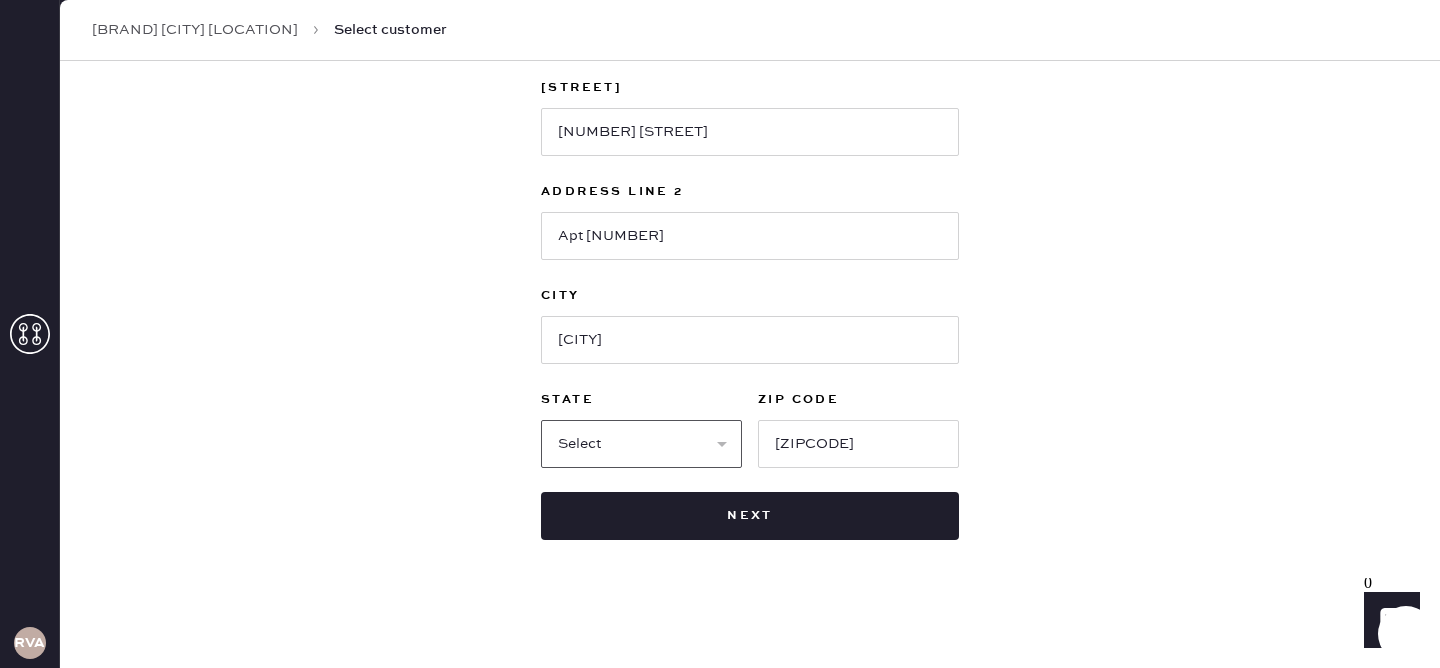 select on "CA" 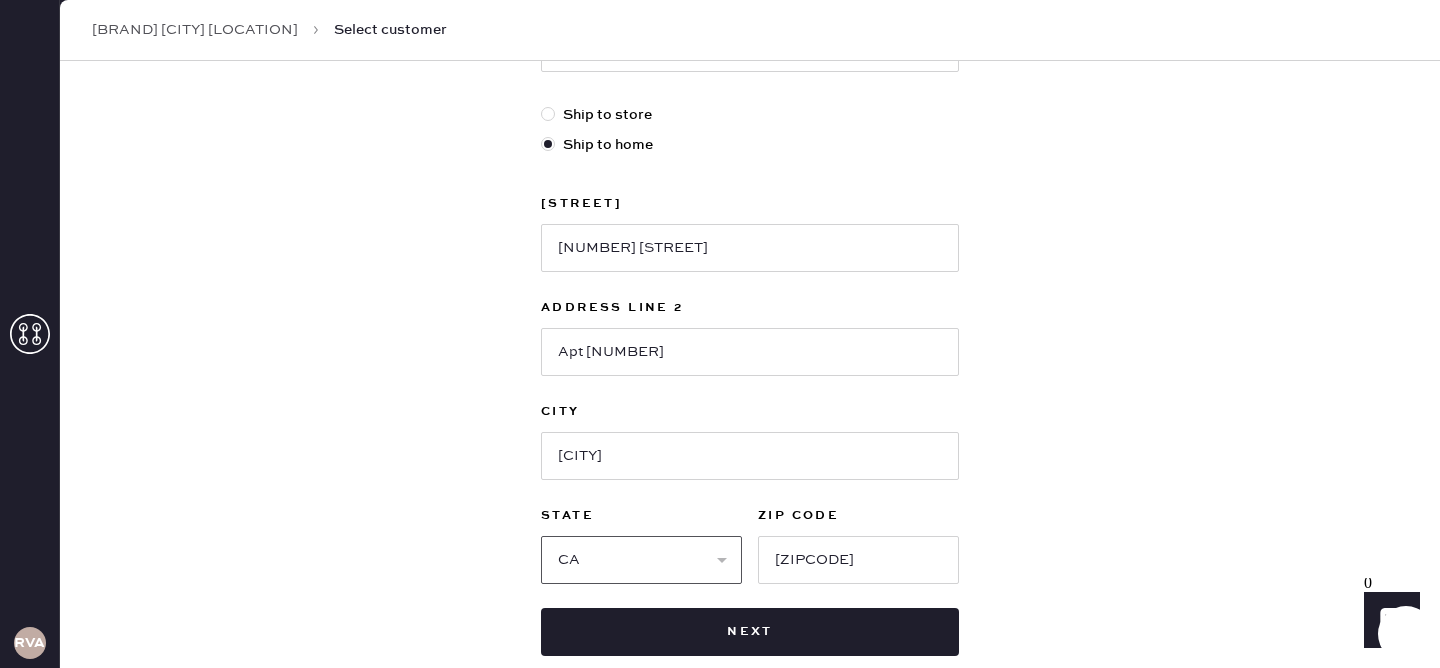 scroll, scrollTop: 633, scrollLeft: 0, axis: vertical 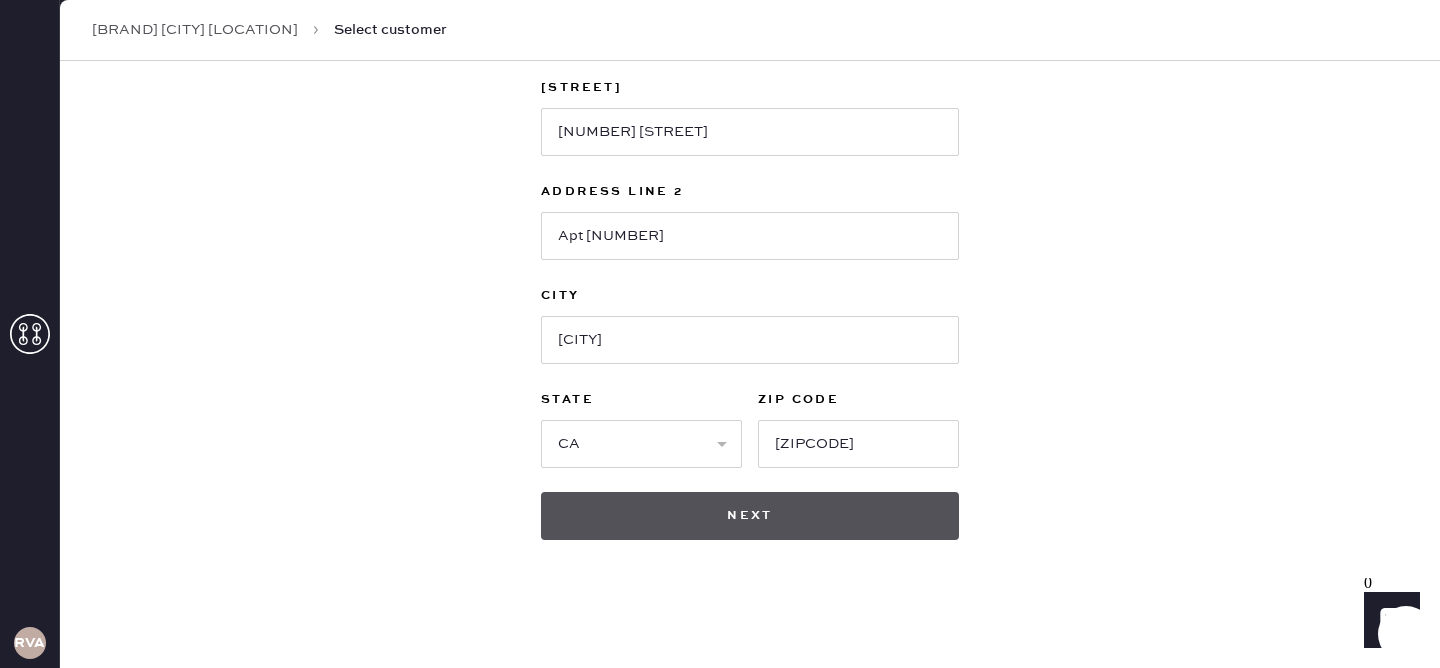 click on "Next" at bounding box center [750, 516] 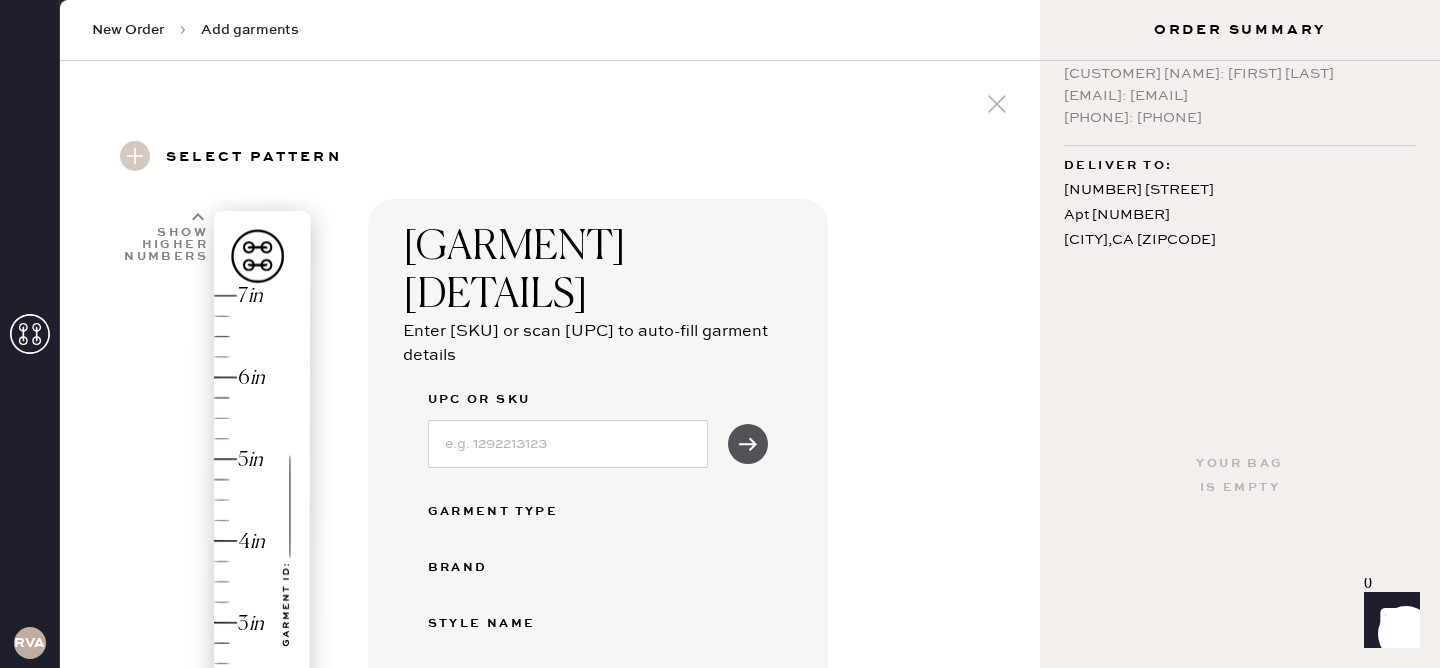 scroll, scrollTop: 100, scrollLeft: 0, axis: vertical 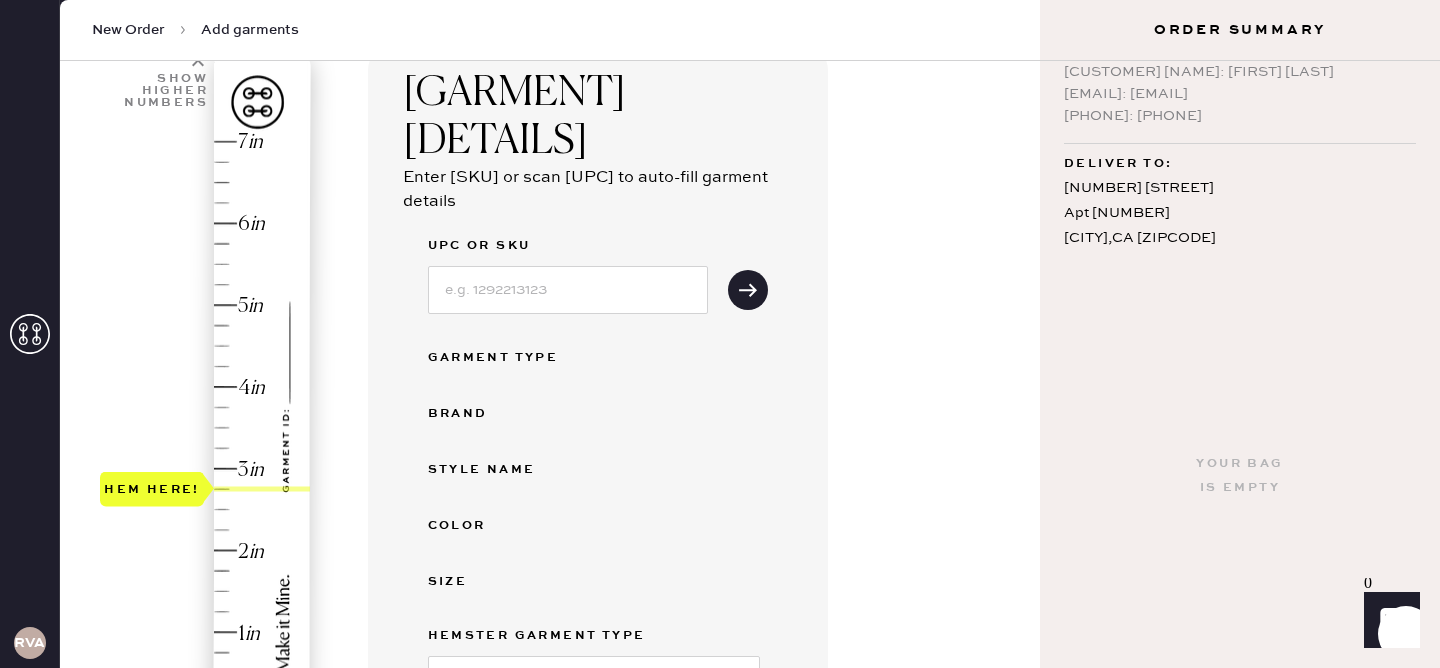 click on "Hem here!" at bounding box center (206, 428) 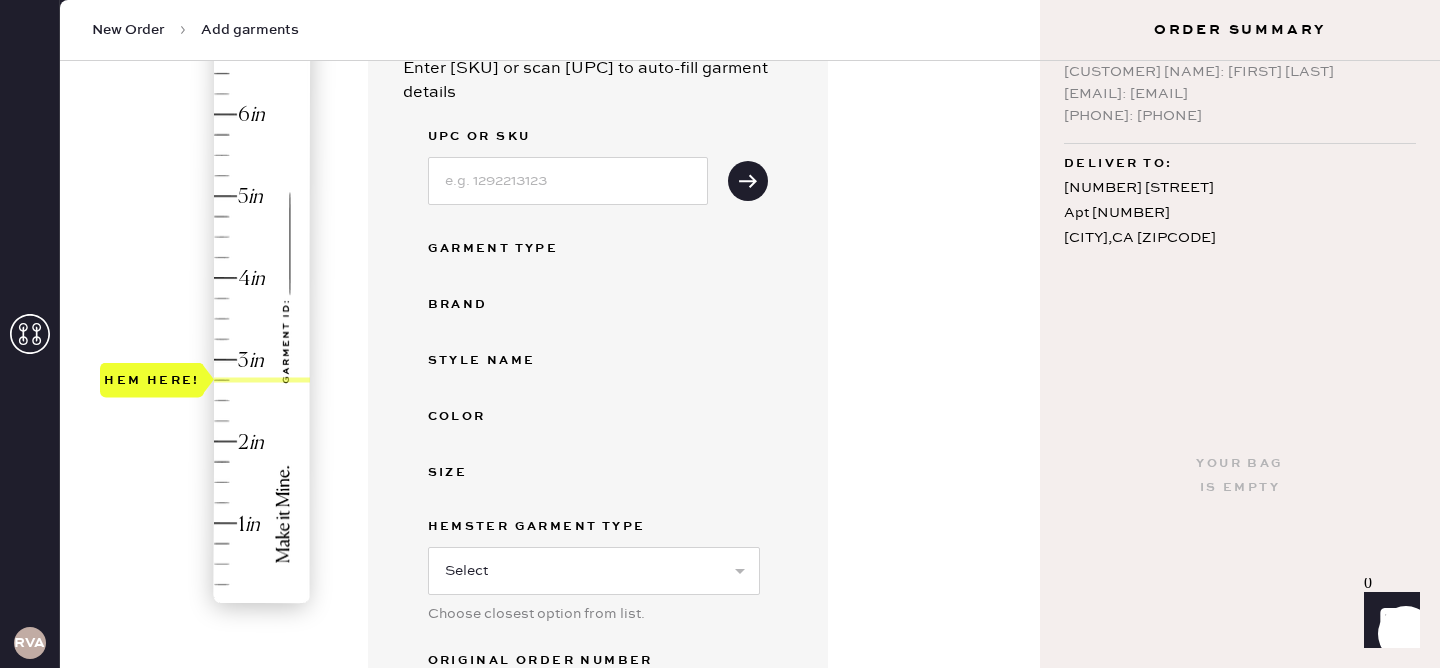 scroll, scrollTop: 412, scrollLeft: 0, axis: vertical 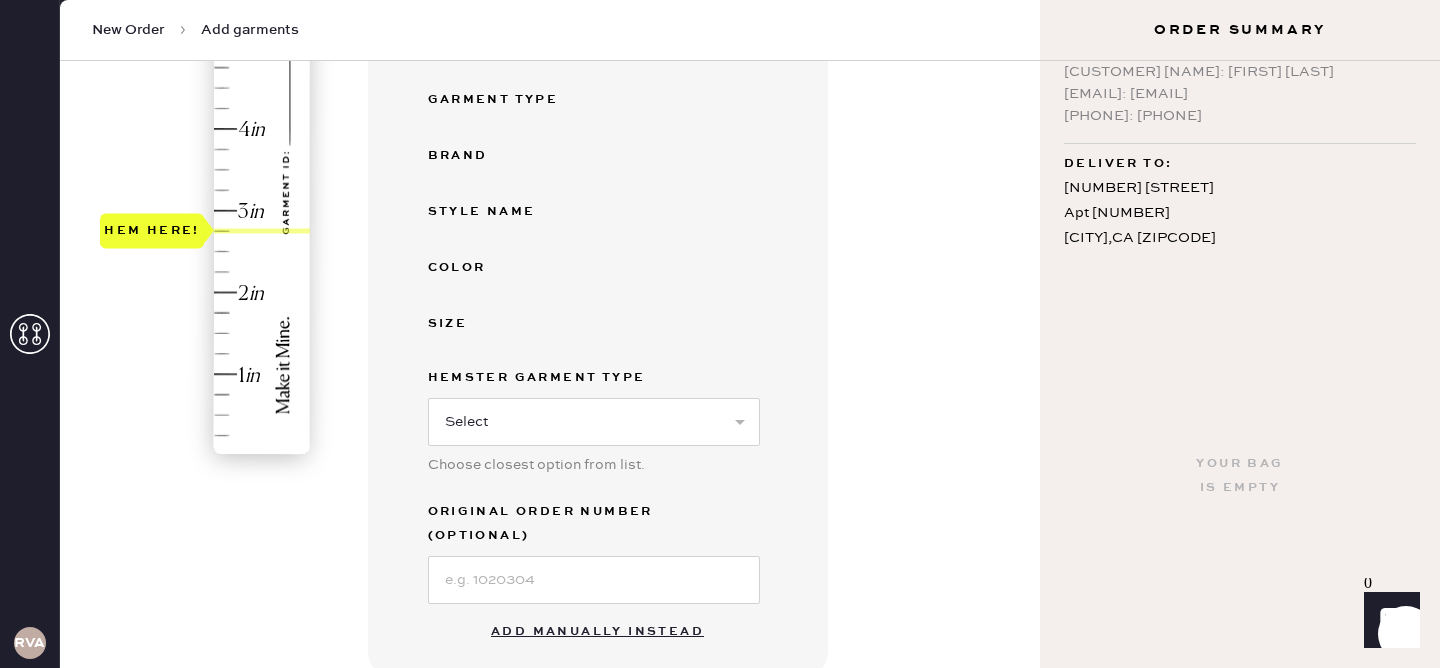 click on "Add manually instead" at bounding box center (597, 632) 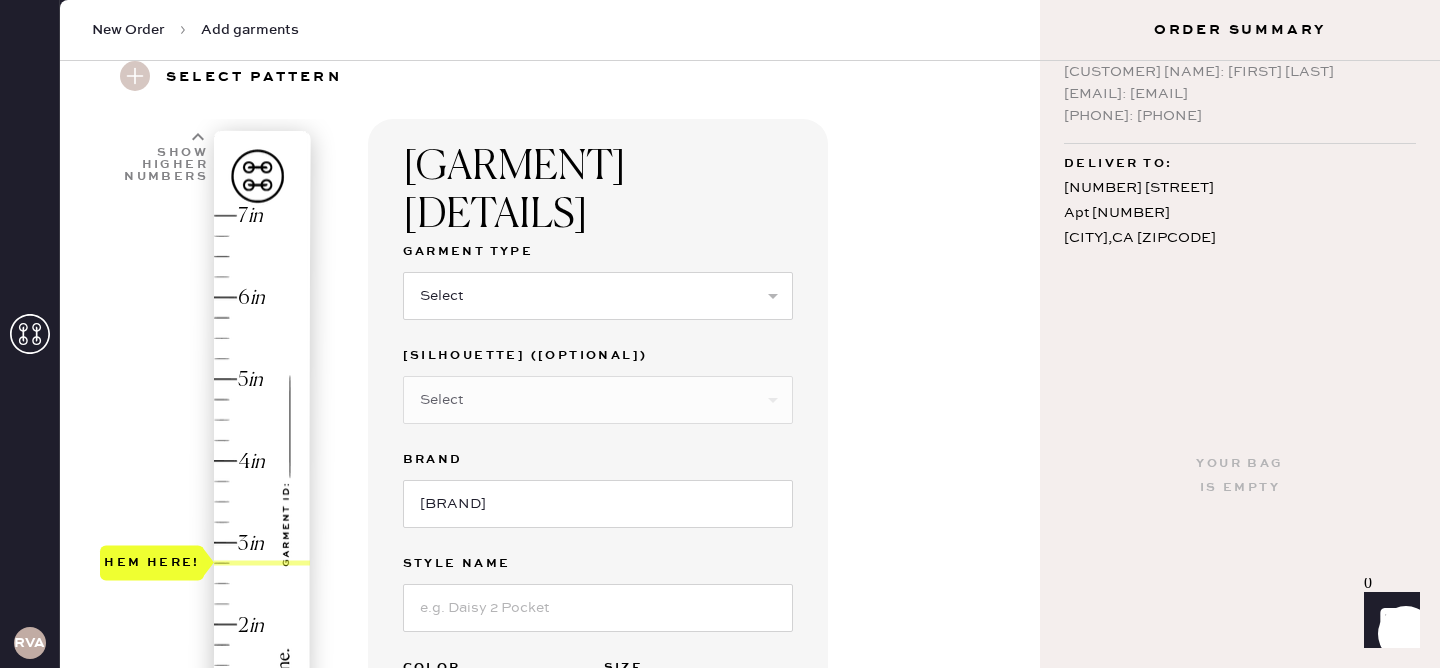 scroll, scrollTop: 101, scrollLeft: 0, axis: vertical 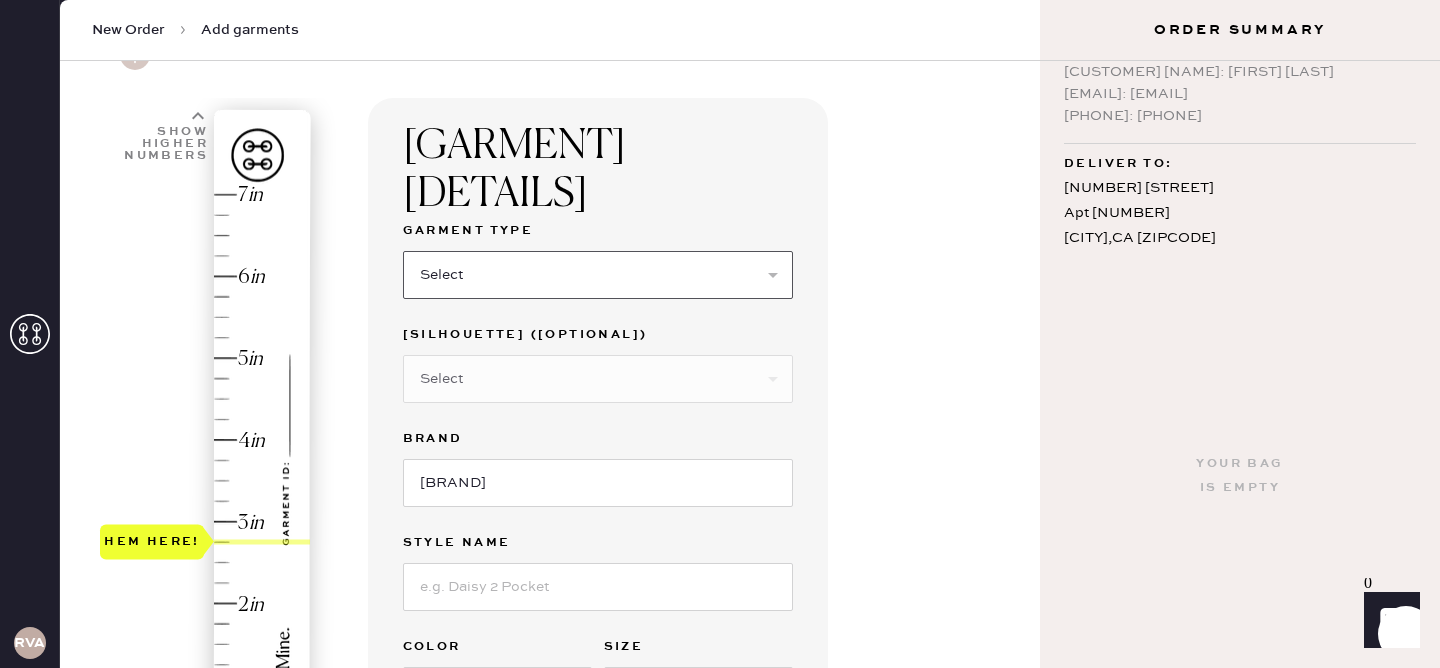 click on "Select Basic Skirt Jeans Leggings Pants Shorts Basic Sleeved Dress Basic Sleeveless Dress Basic Strap Dress Strap Jumpsuit Outerwear Button Down Top Sleeved Top Sleeveless Top" at bounding box center [598, 275] 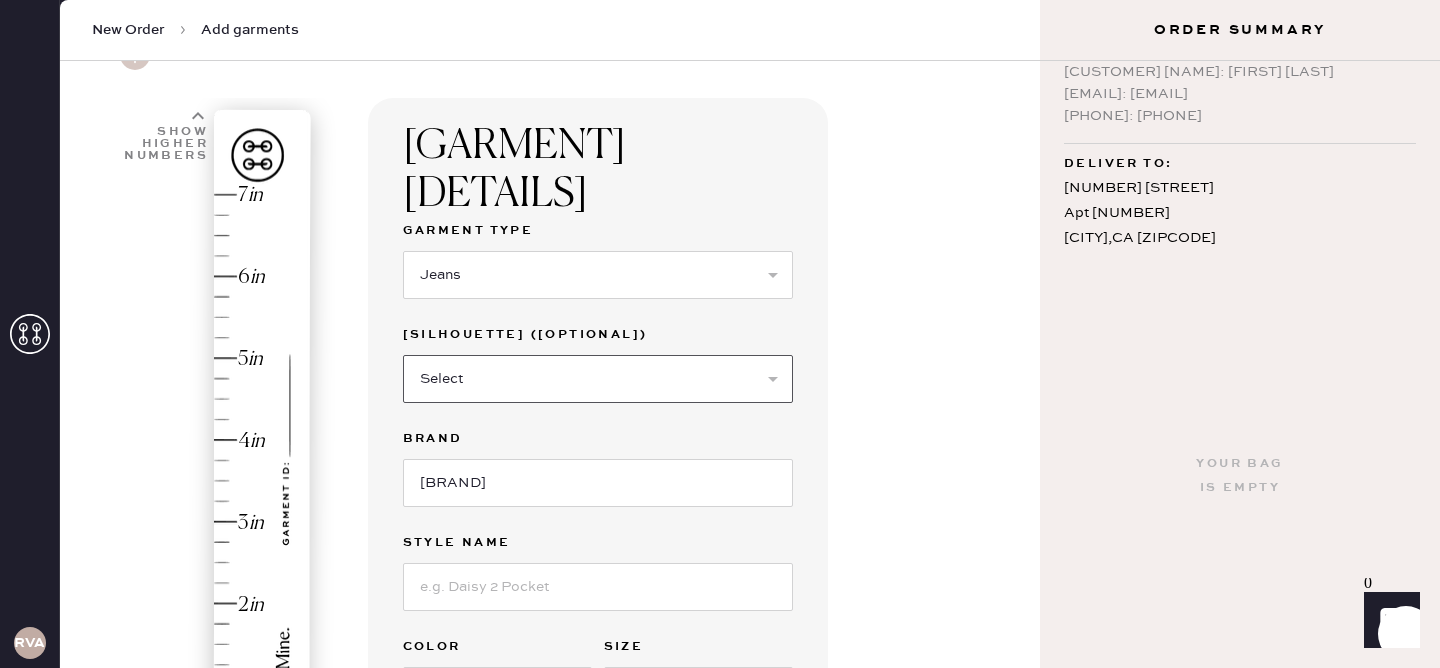 click on "Select Shorts Cropped Flare Boot Cut Straight Skinny Other" at bounding box center (598, 379) 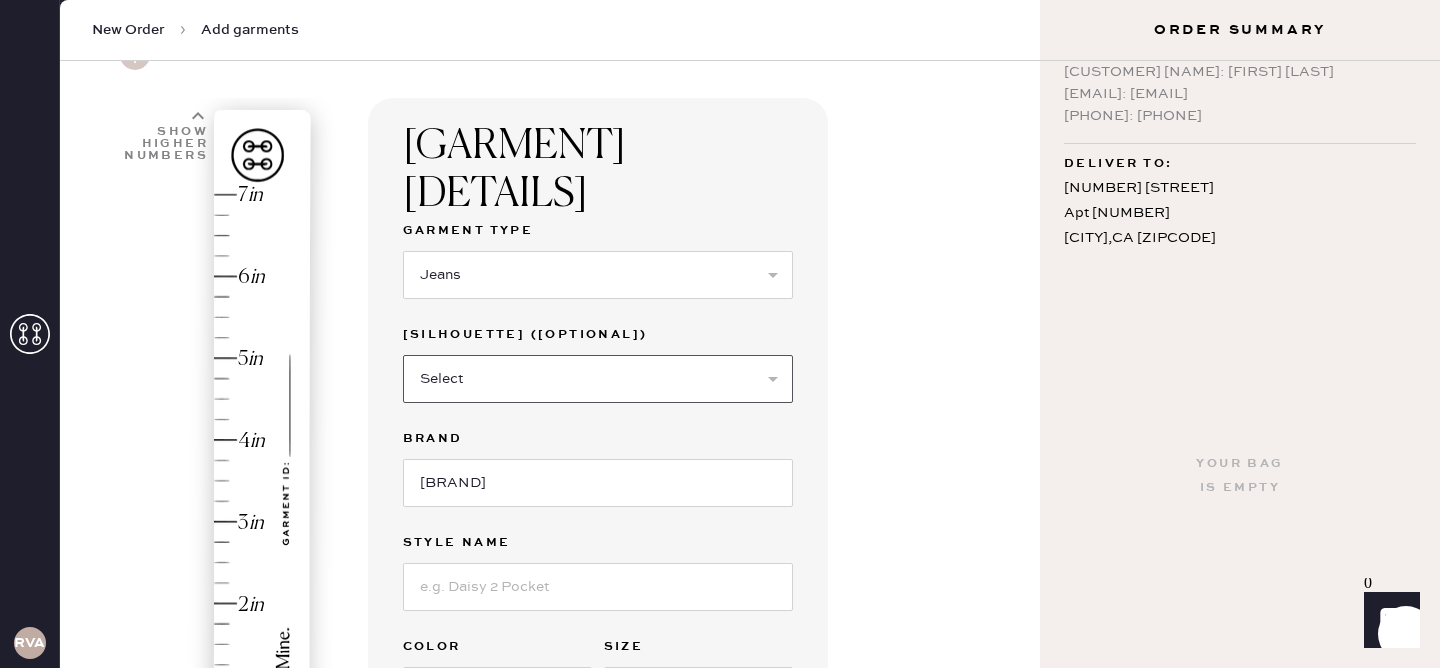 select on "other" 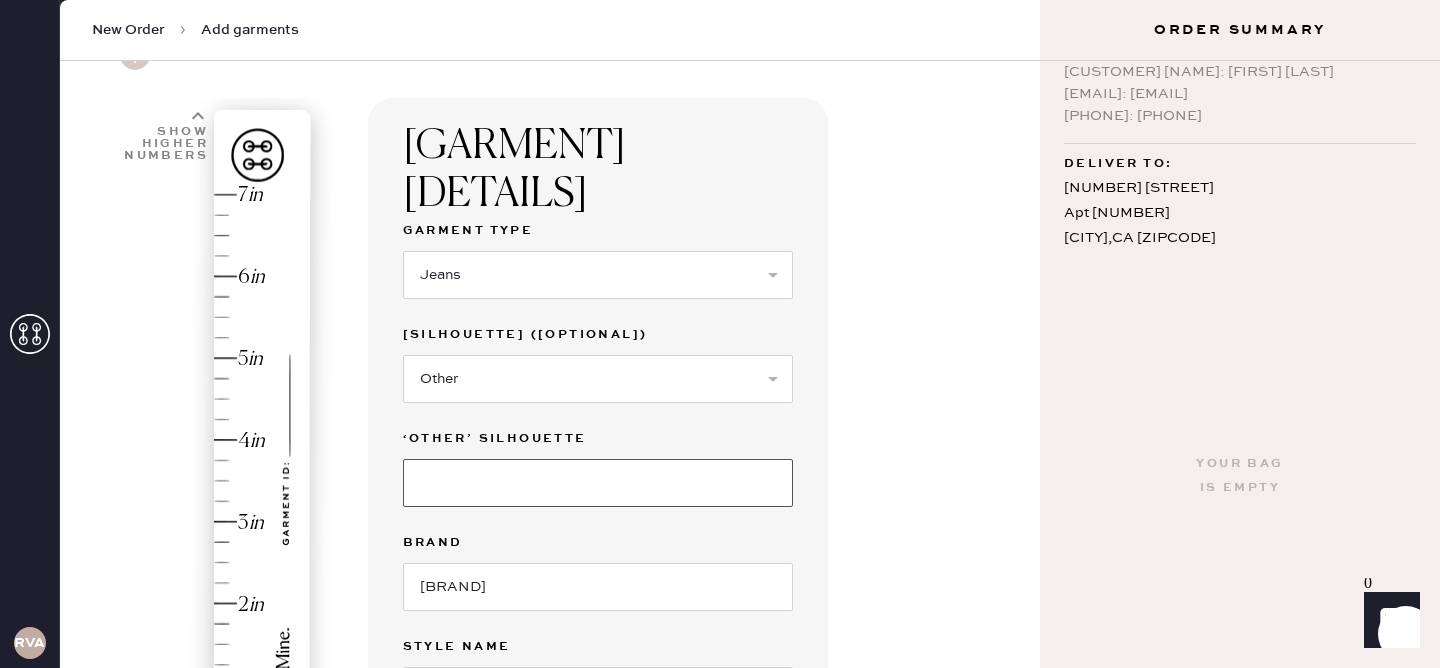 click at bounding box center [598, 483] 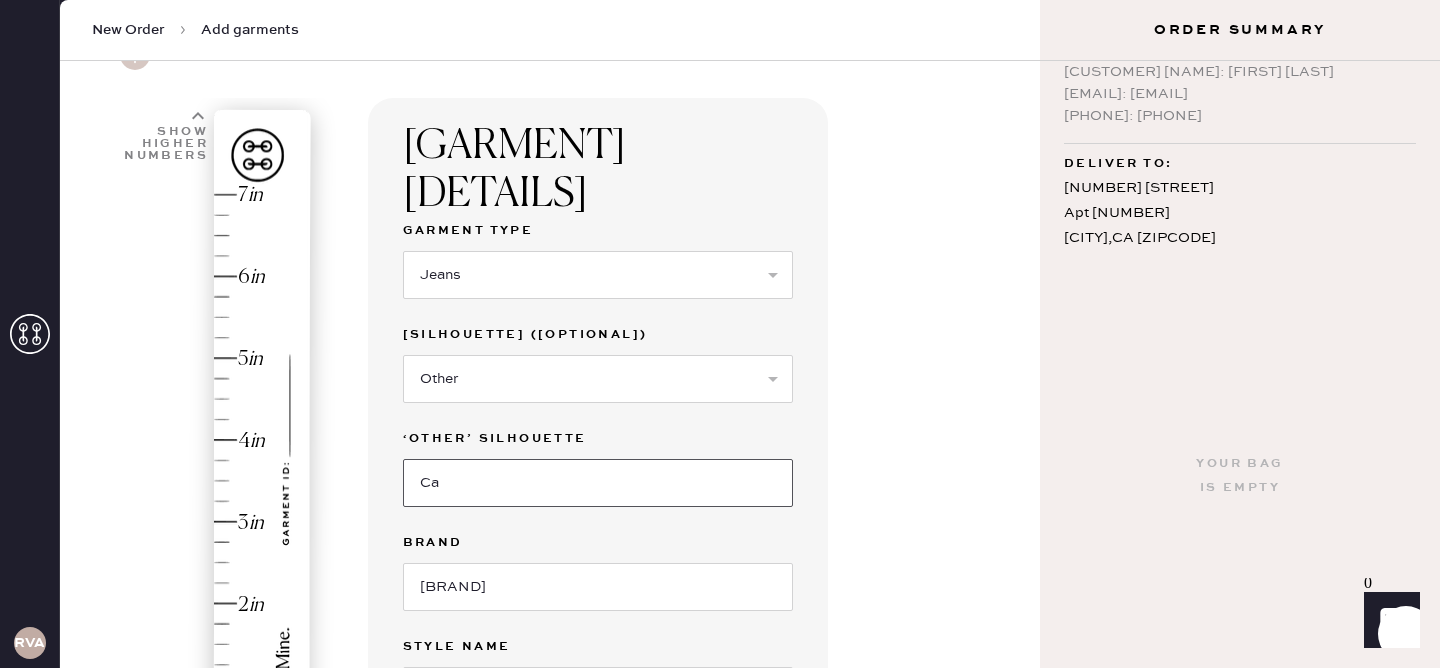 type on "C" 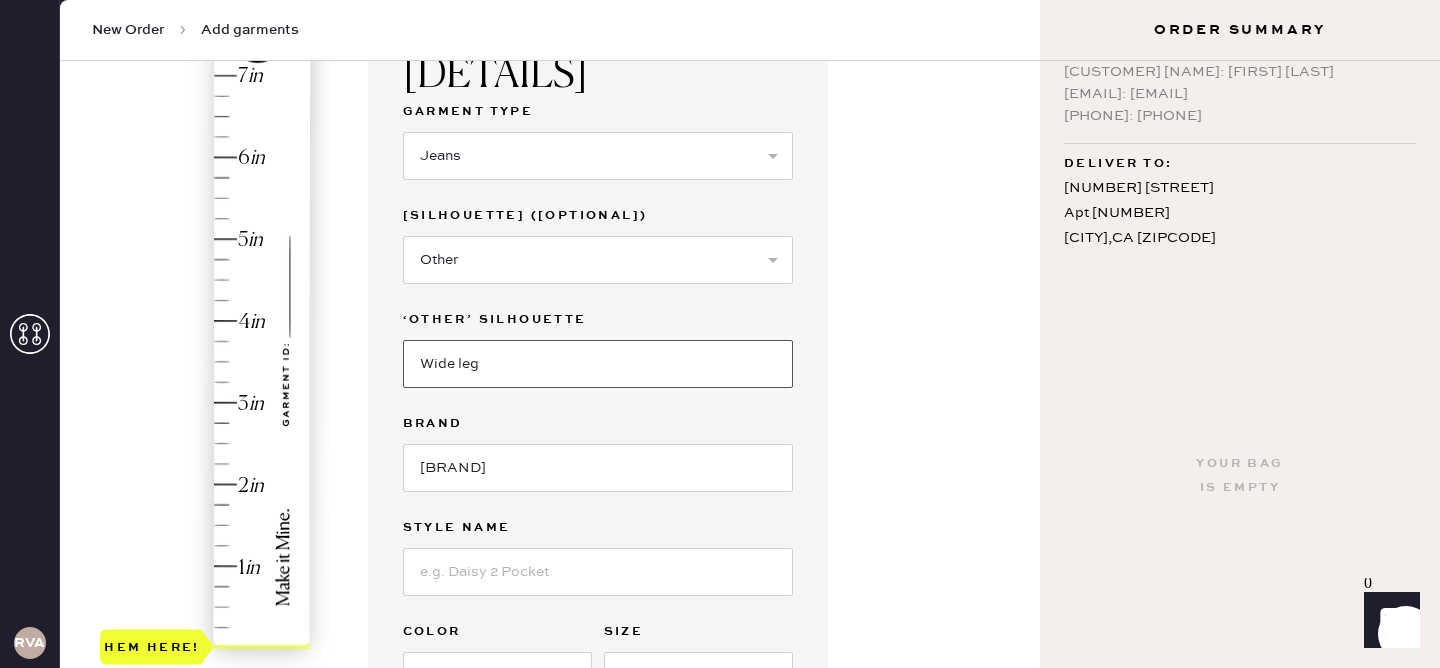 scroll, scrollTop: 338, scrollLeft: 0, axis: vertical 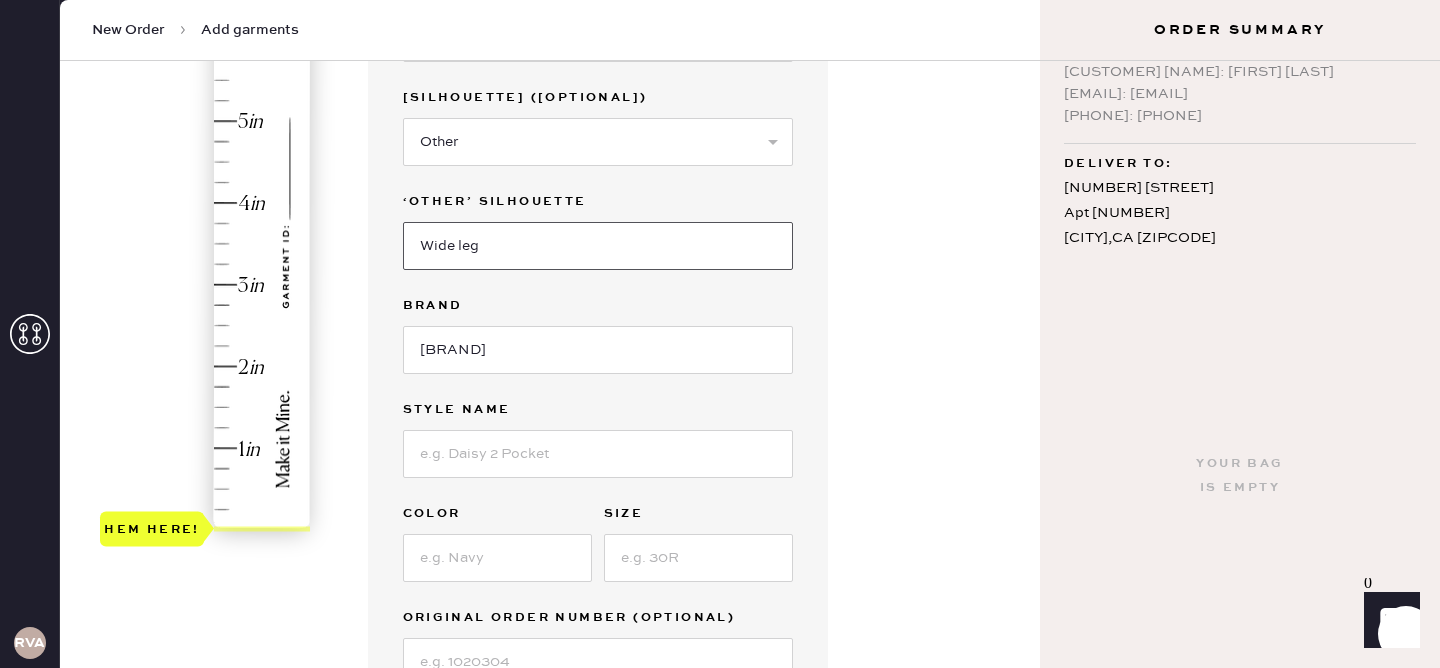type on "Wide leg" 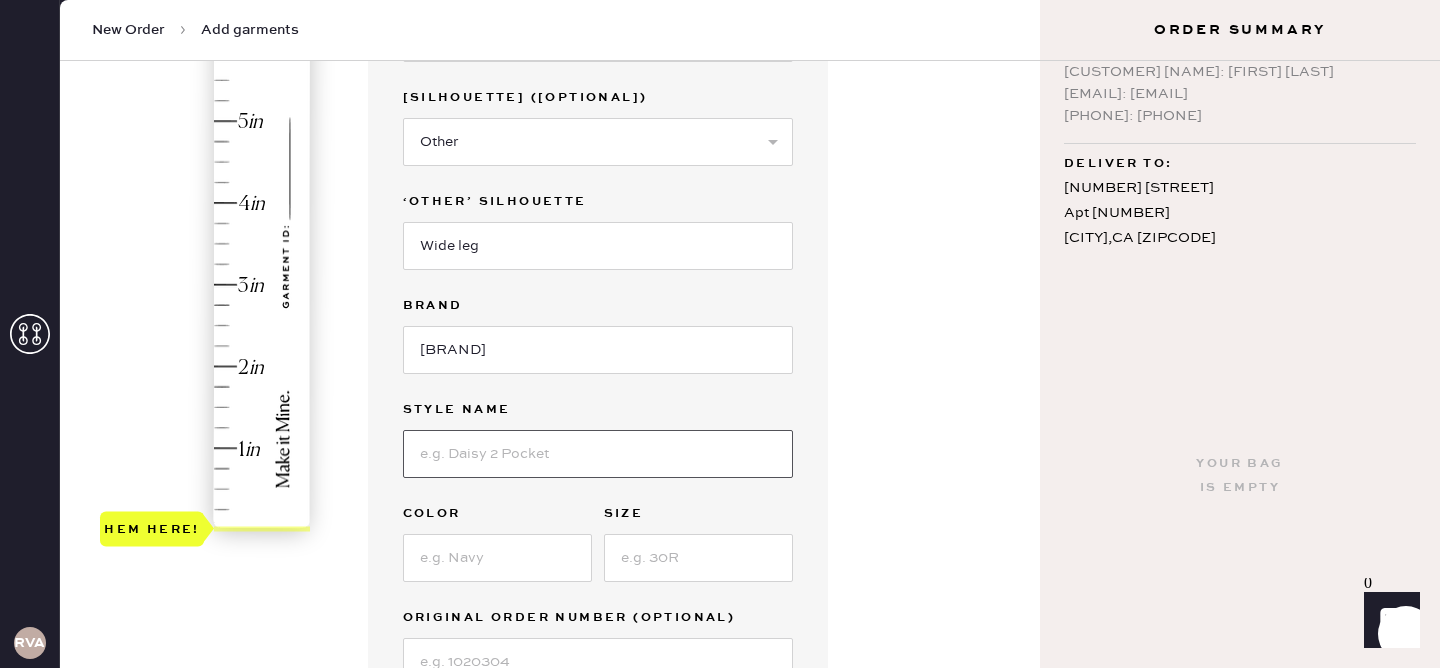 click at bounding box center [598, 454] 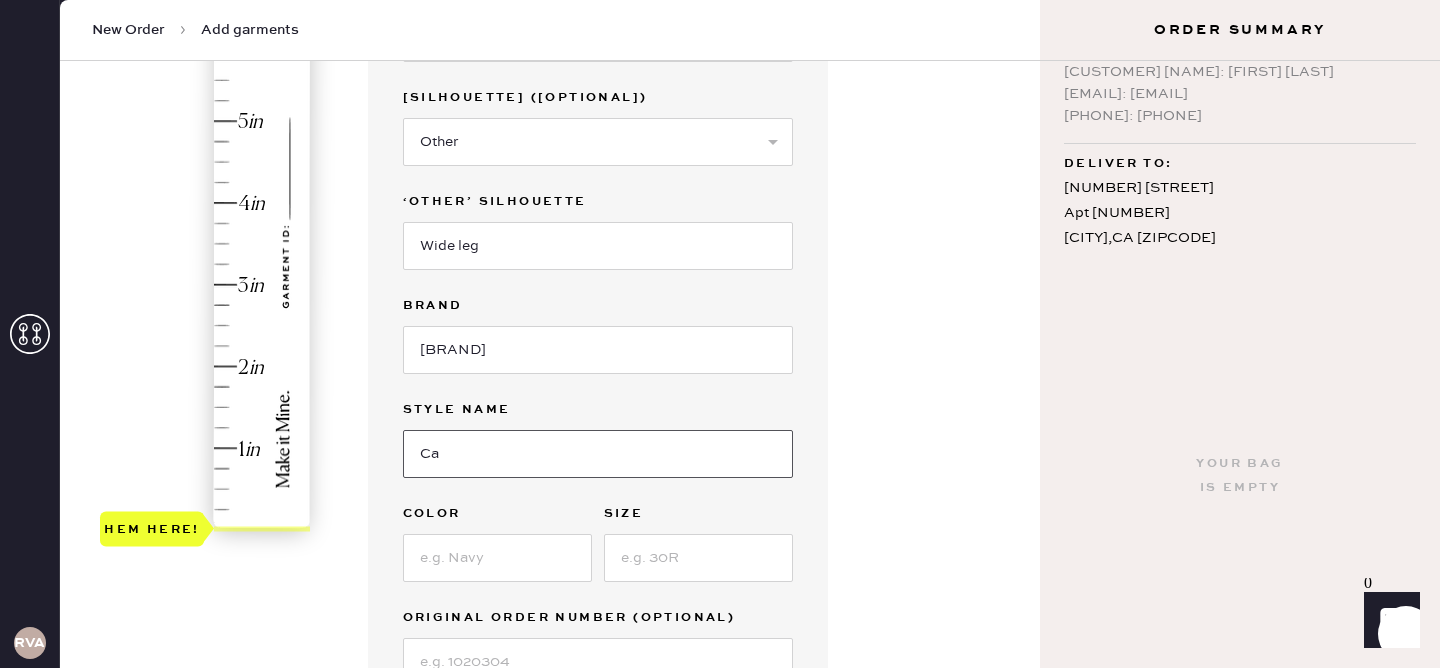 type on "Cary Low Rise Slouchy Wide Leg Jeans" 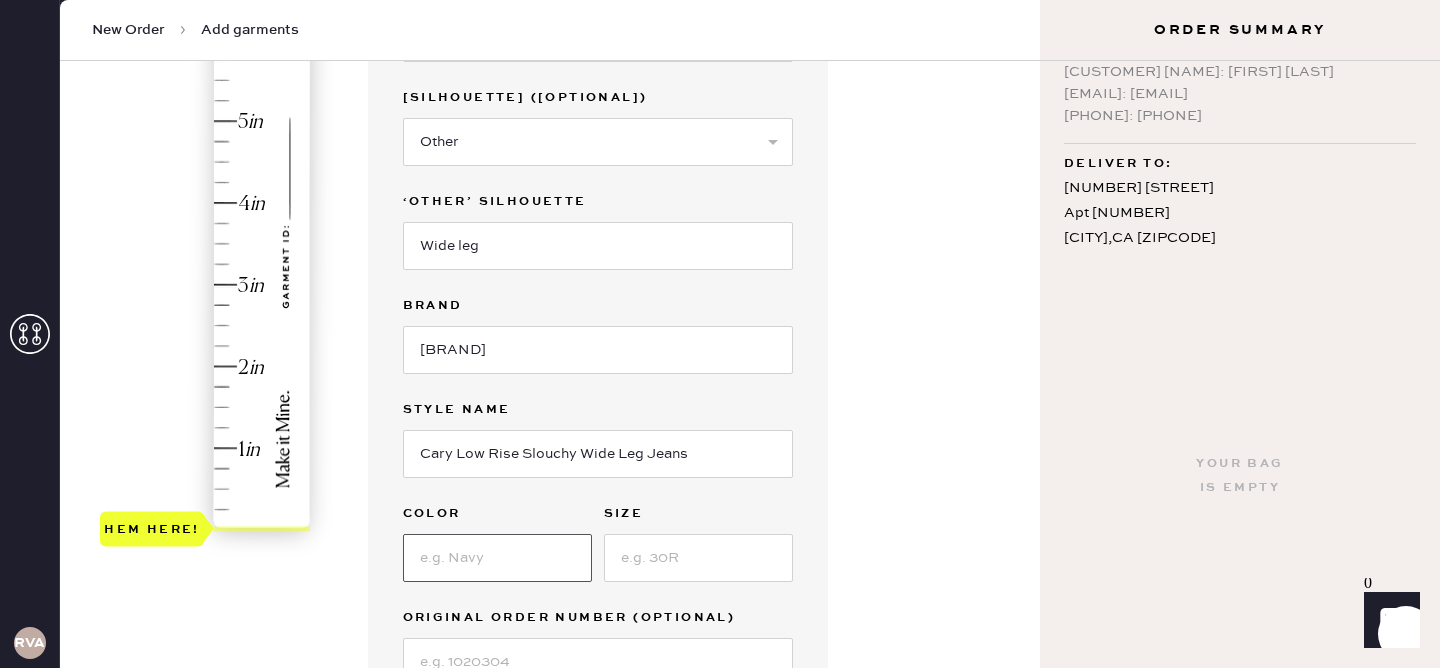 click at bounding box center [497, 558] 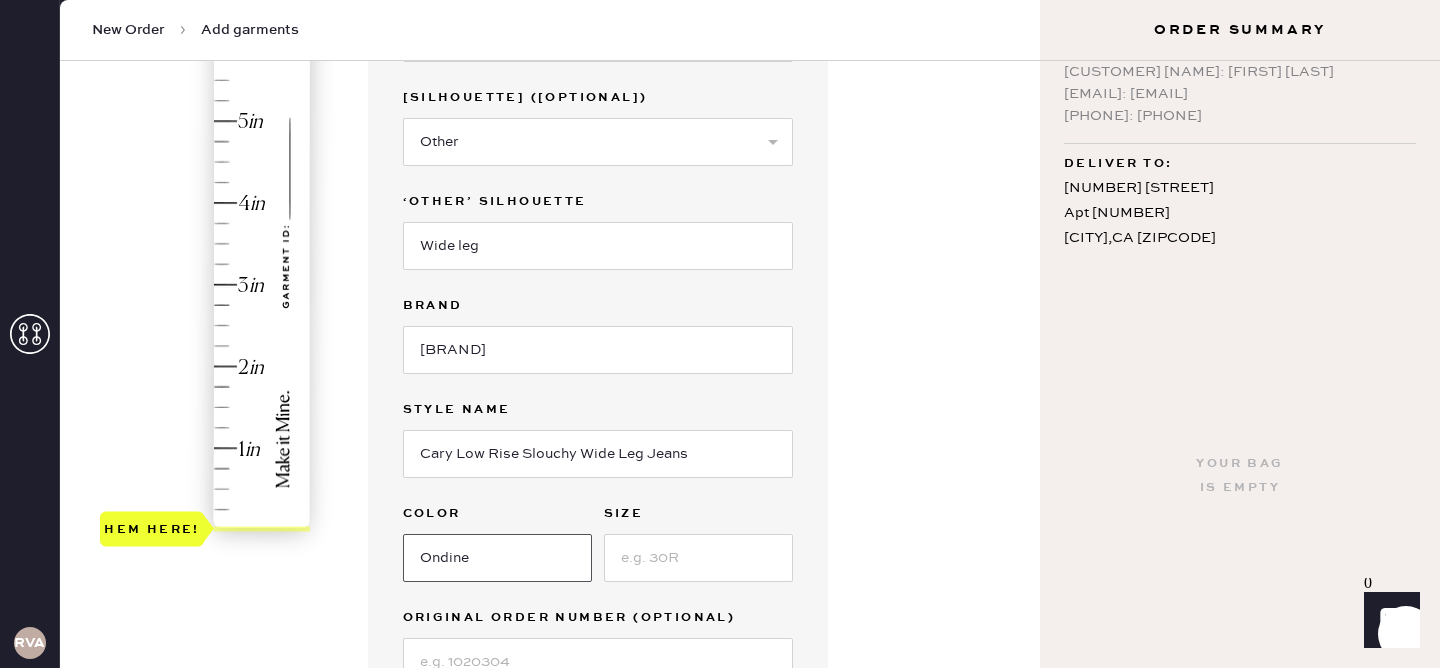 type on "Ondine" 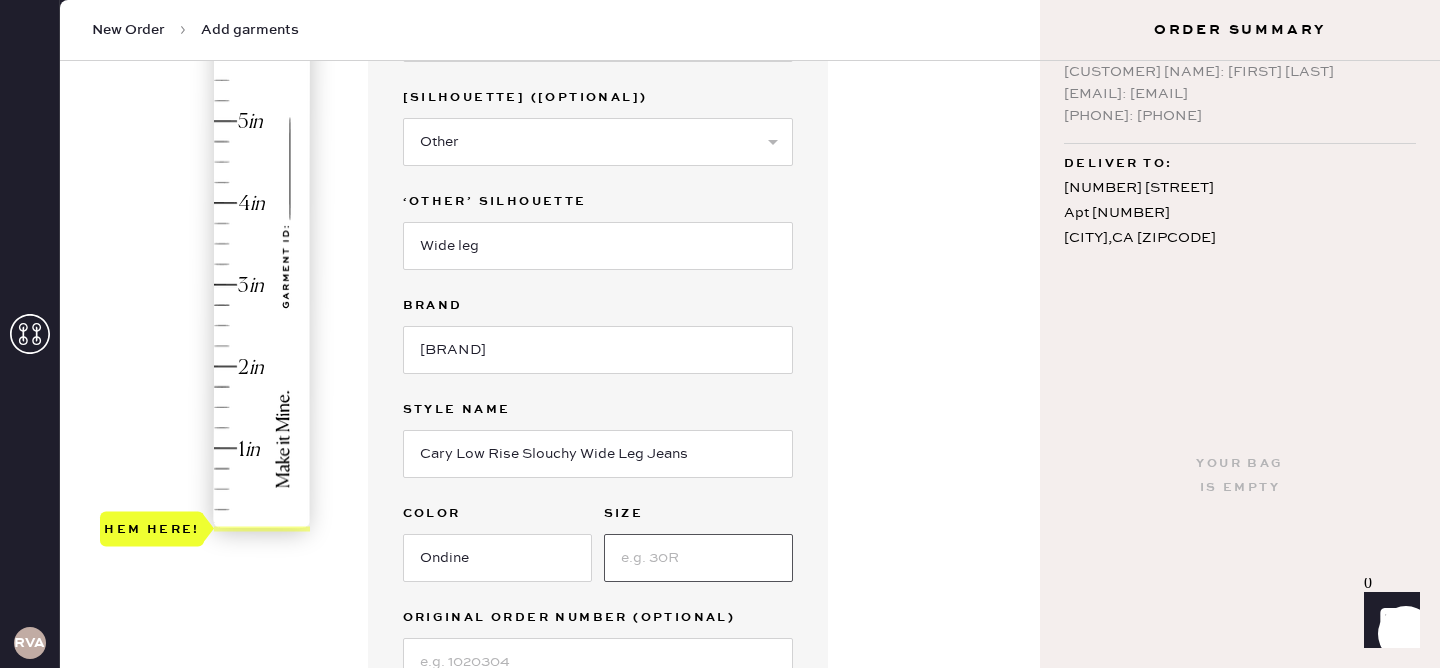 click at bounding box center (698, 558) 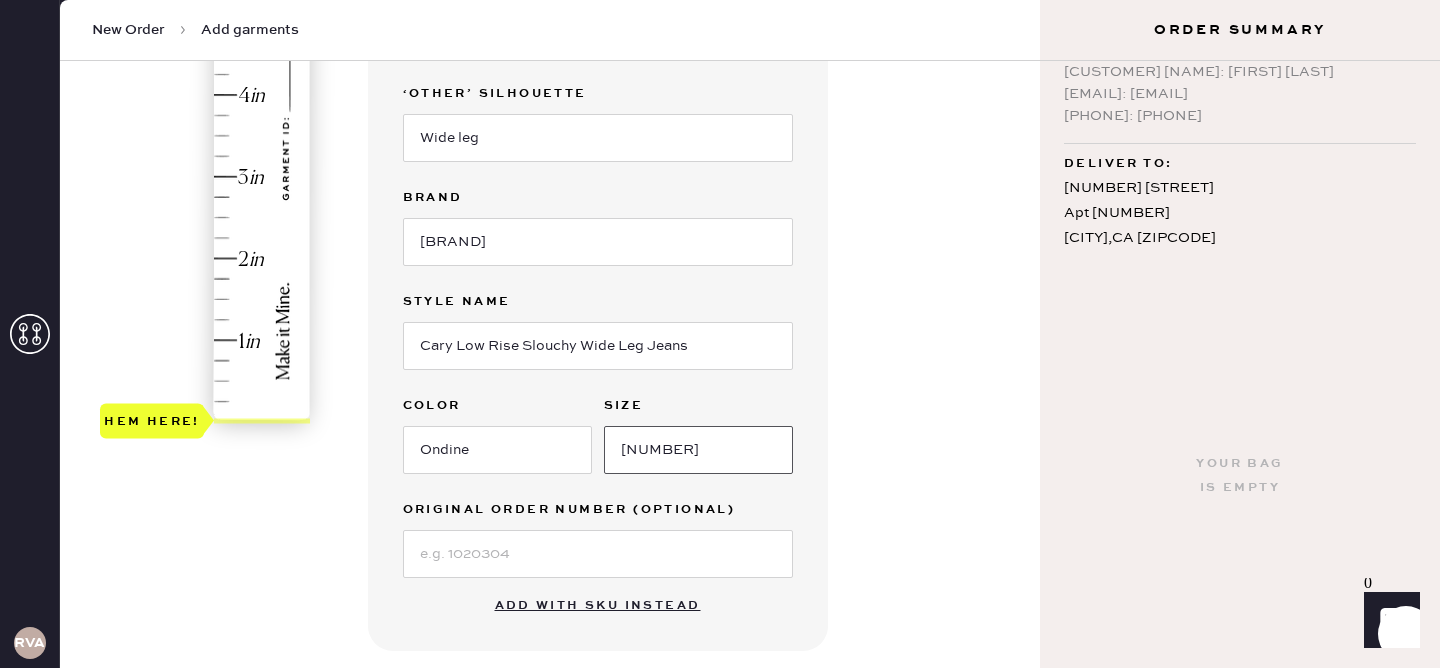 scroll, scrollTop: 447, scrollLeft: 0, axis: vertical 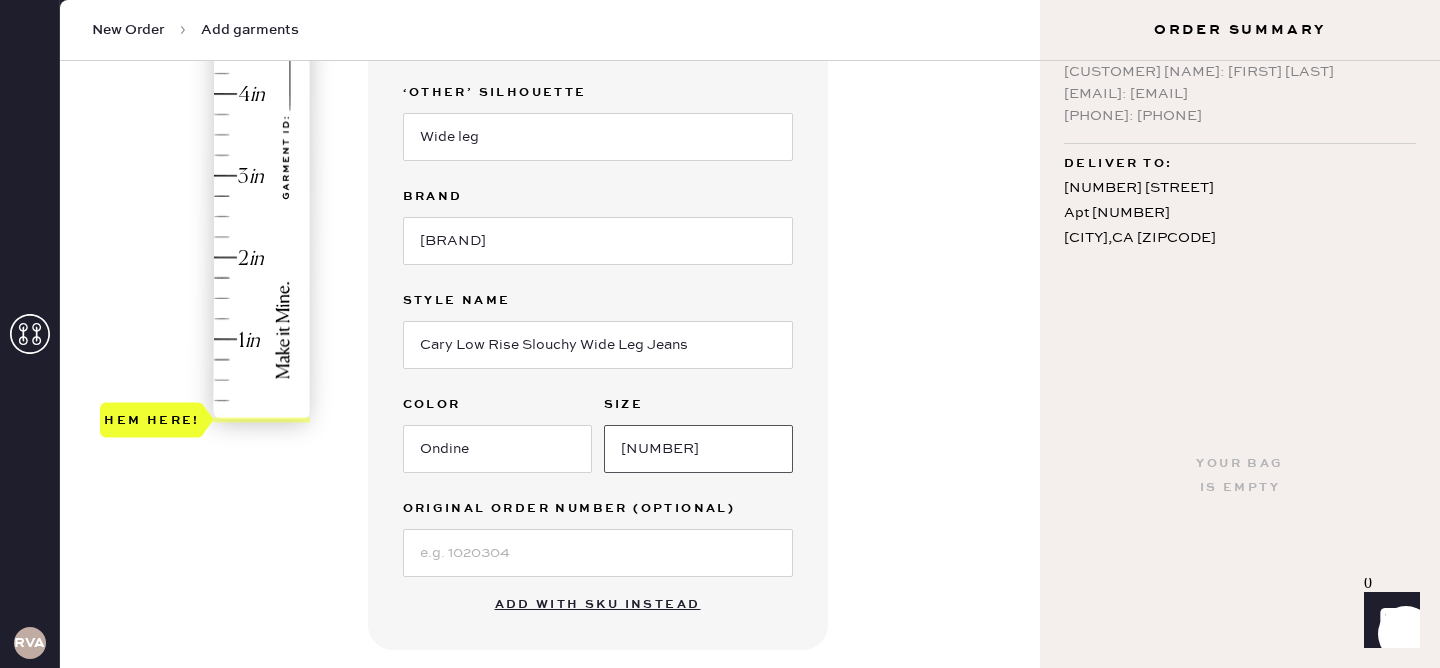 type on "[NUMBER]" 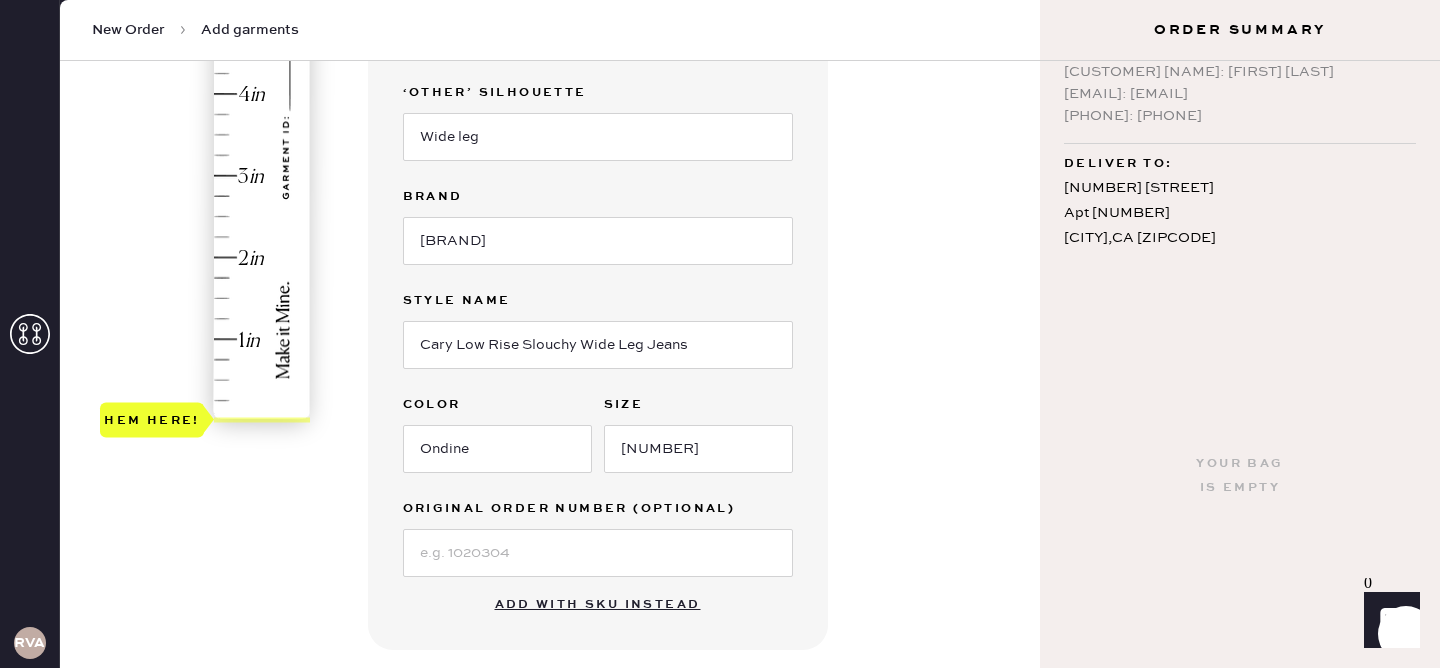 type on "3.75" 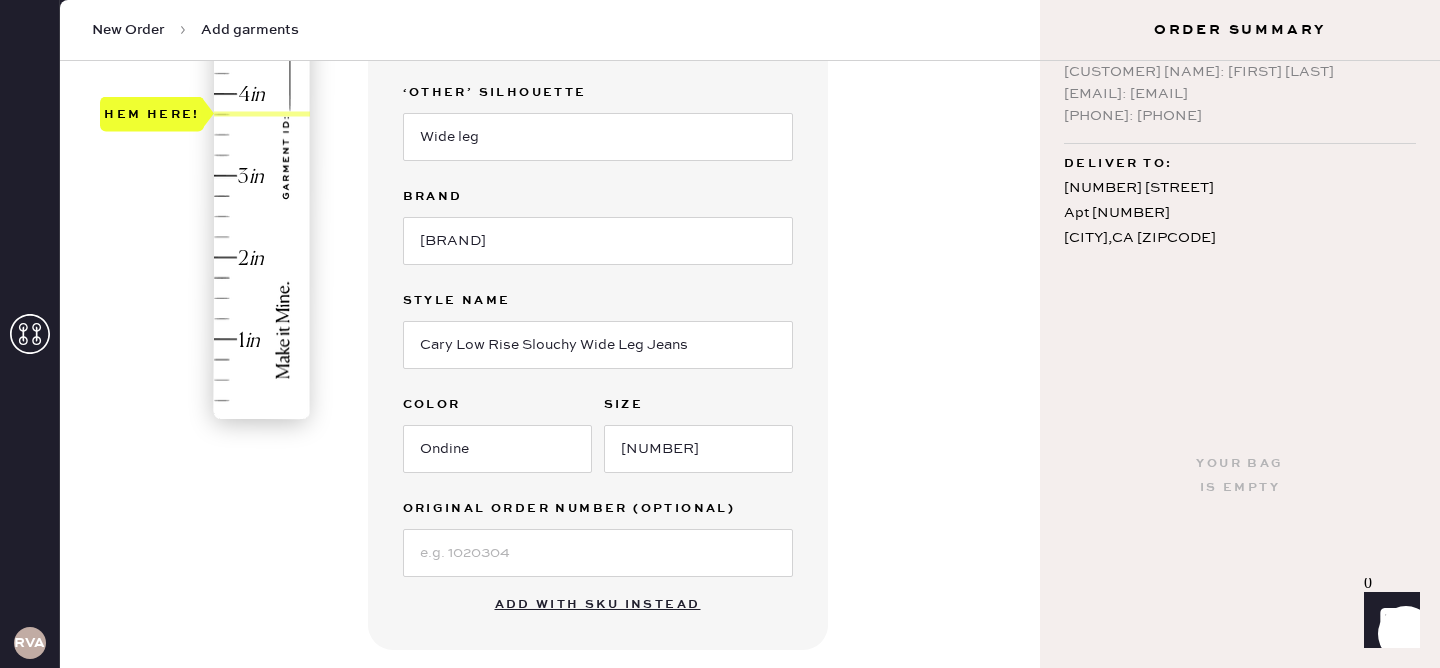 click on "Hem here!" at bounding box center (206, 135) 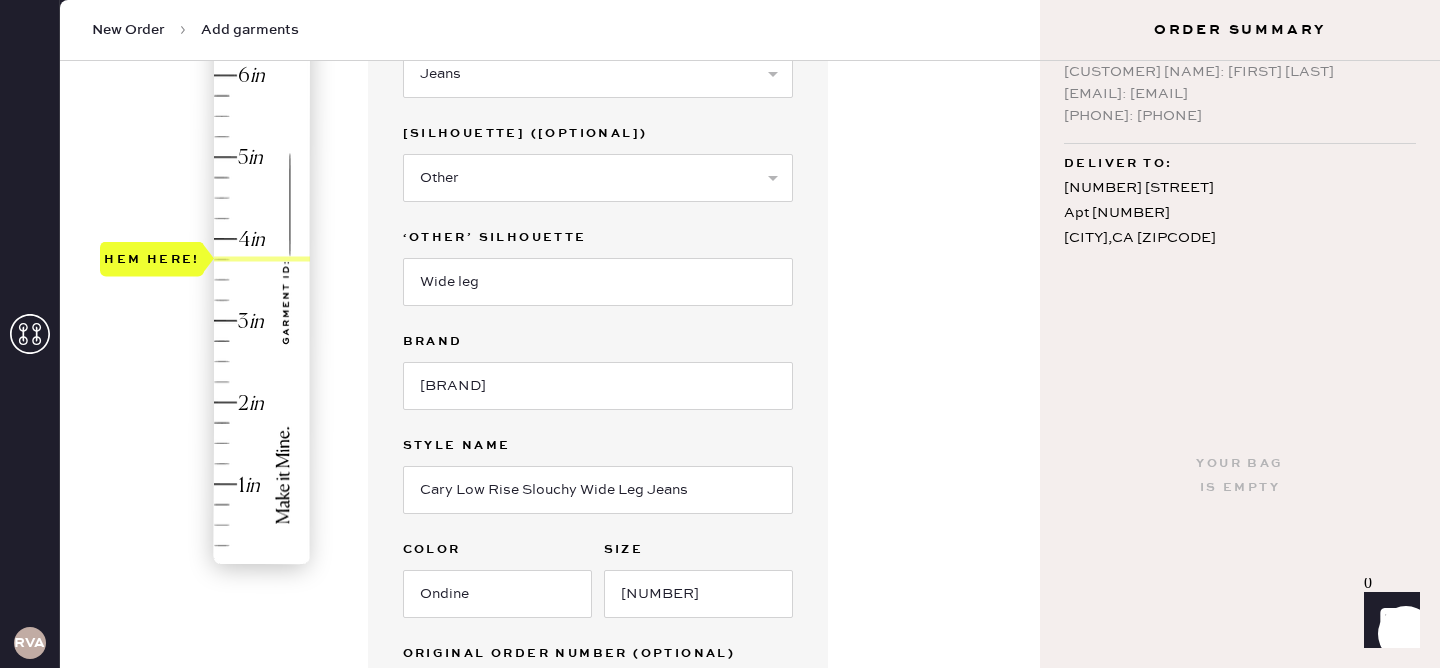scroll, scrollTop: 731, scrollLeft: 0, axis: vertical 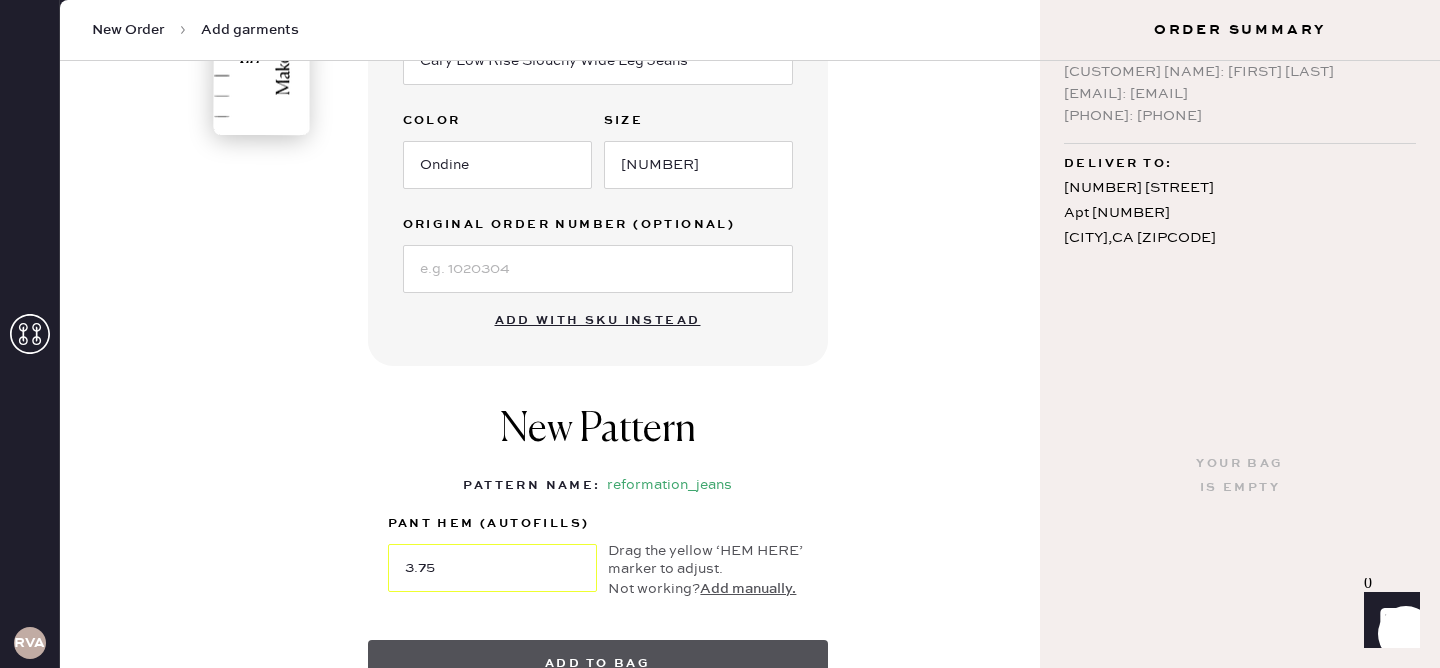 click on "Add to bag" at bounding box center [598, 664] 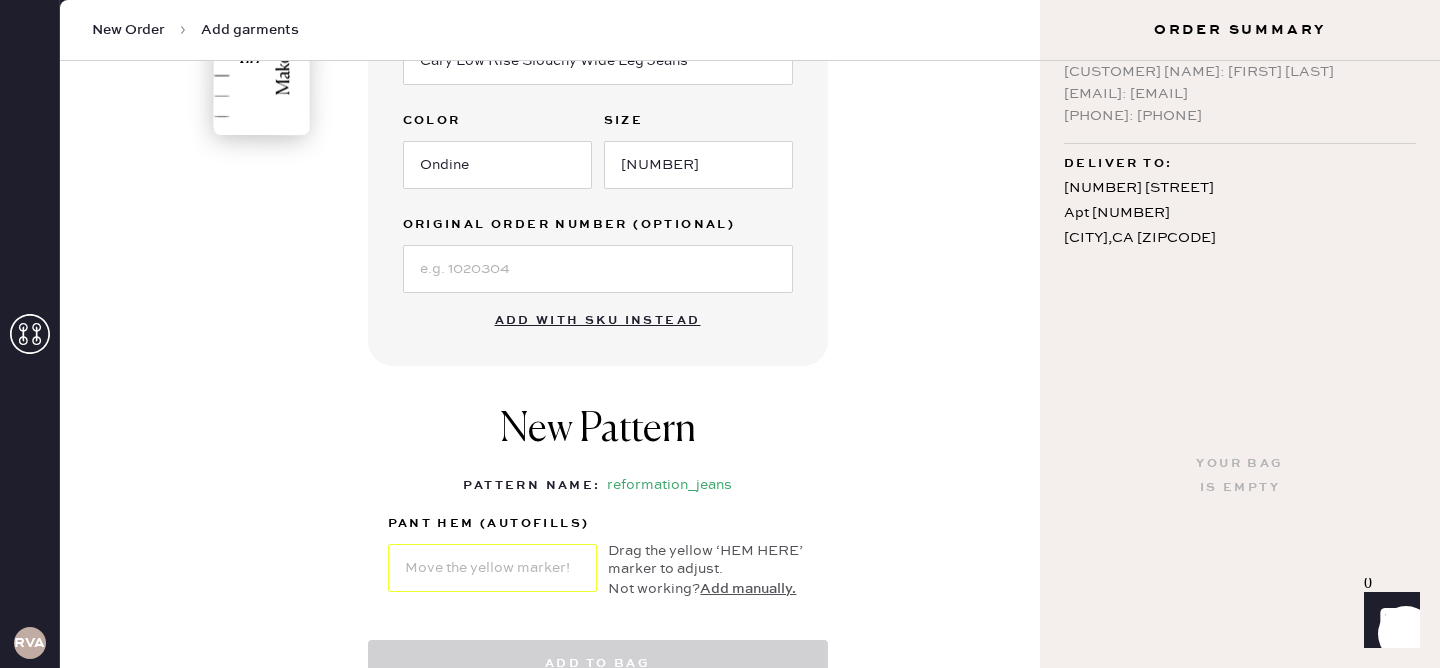 select on "2" 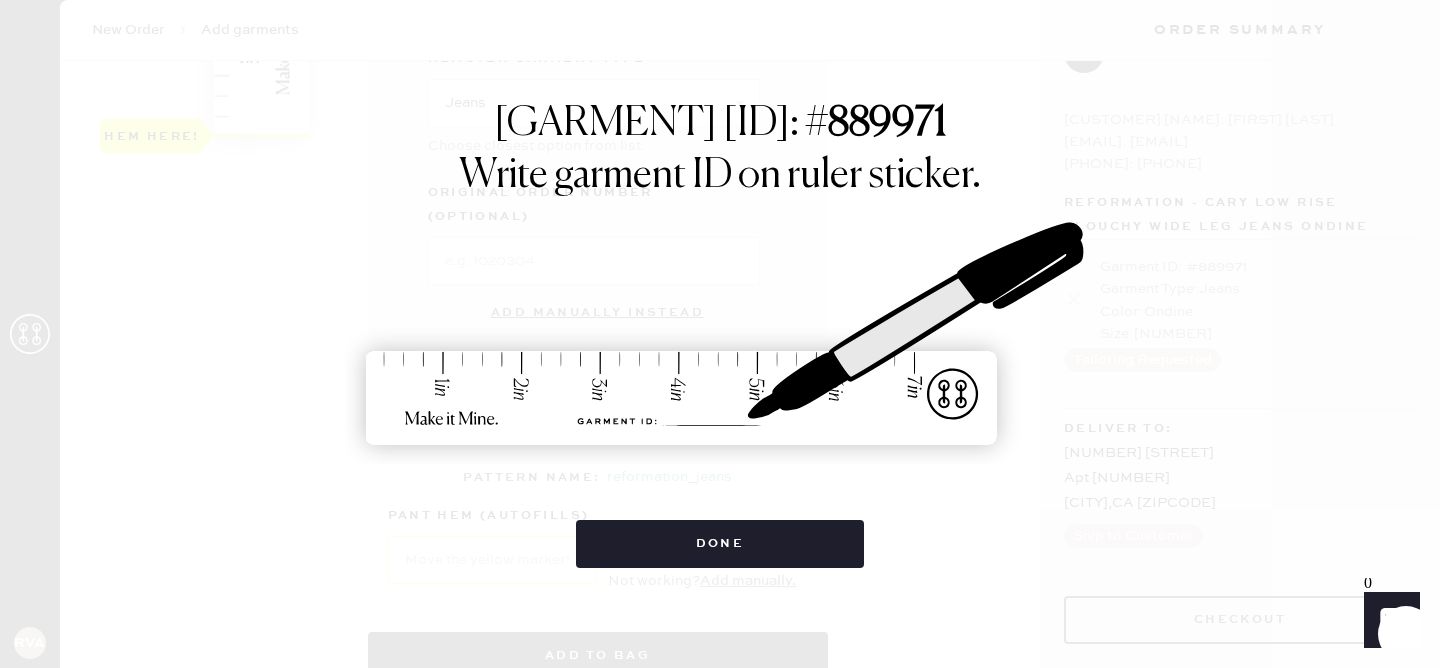 scroll, scrollTop: 52, scrollLeft: 0, axis: vertical 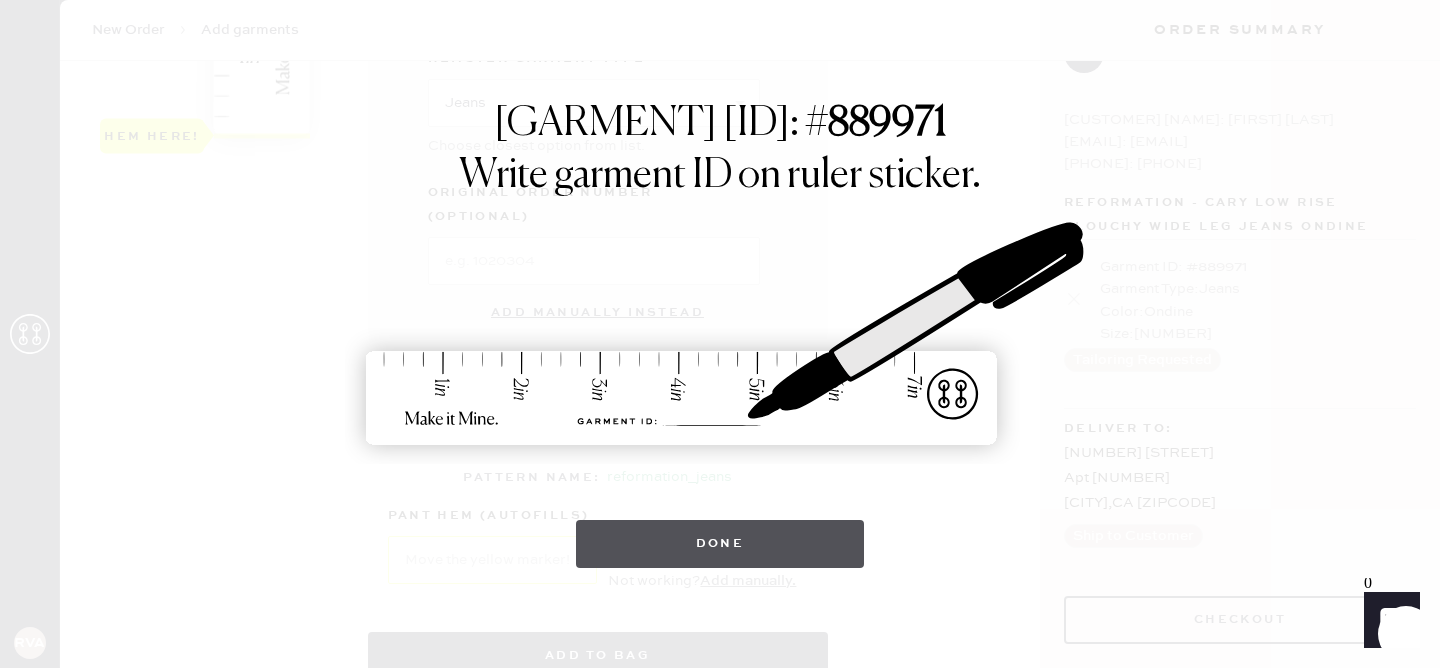 click on "Done" at bounding box center [720, 544] 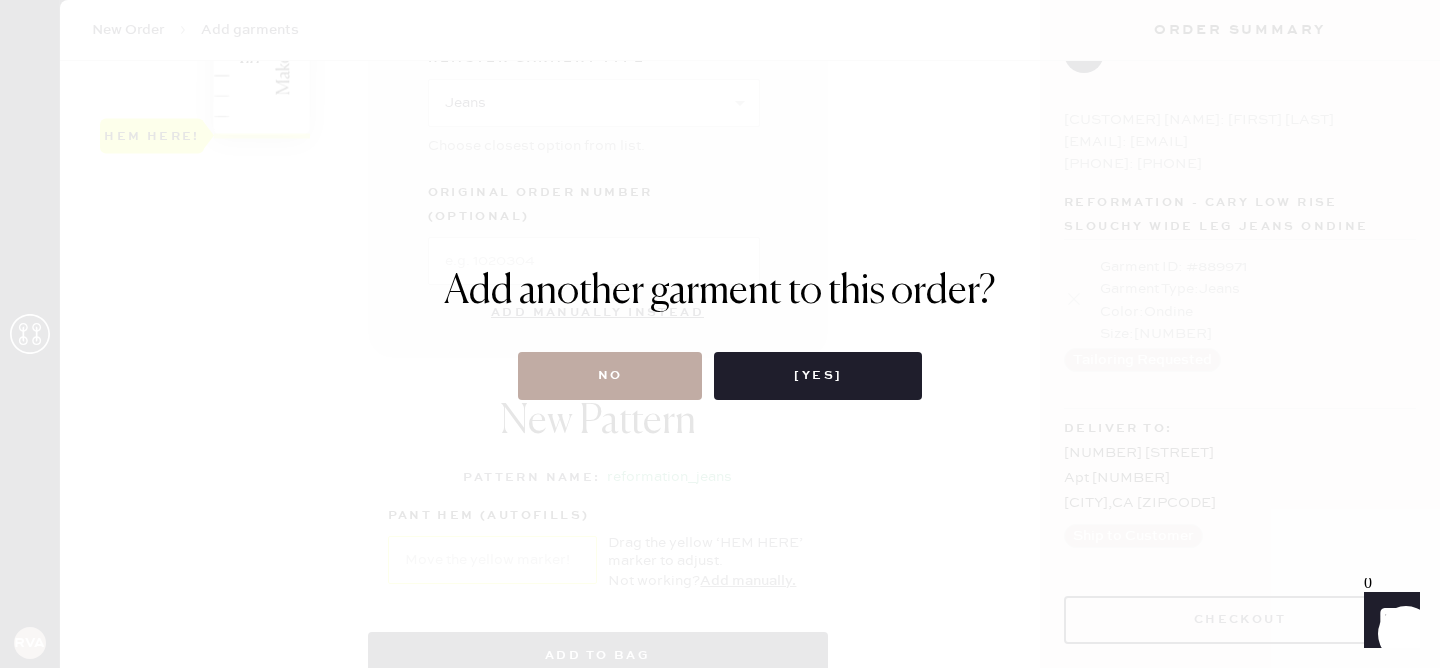 click on "No" at bounding box center (610, 376) 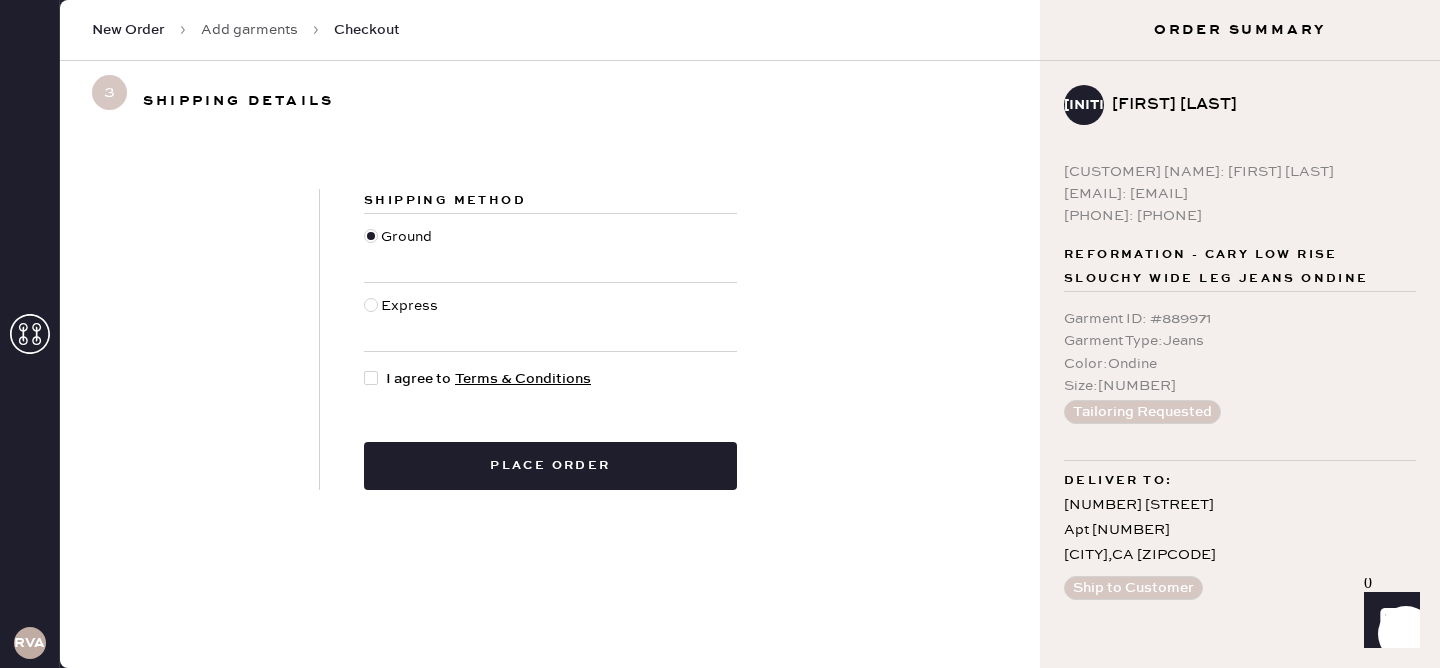 click on "Express" at bounding box center (412, 317) 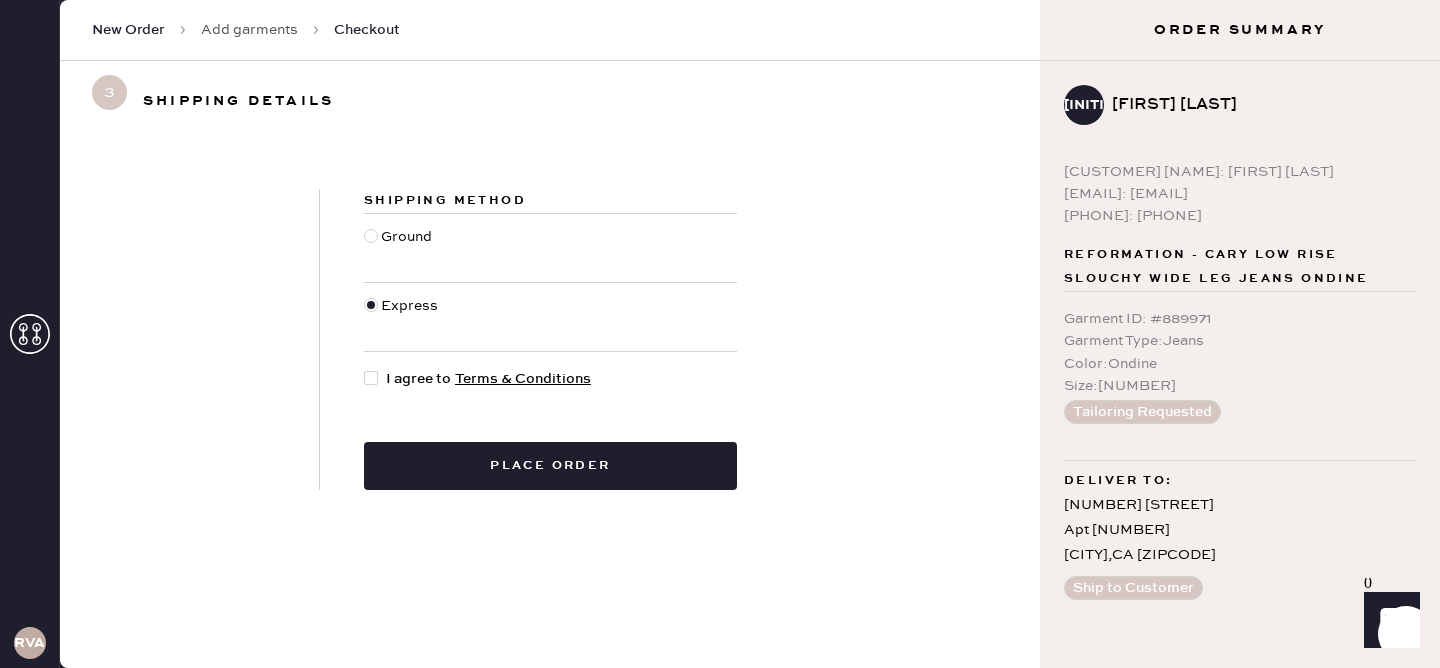 click on "I agree to Terms & Conditions" at bounding box center (488, 379) 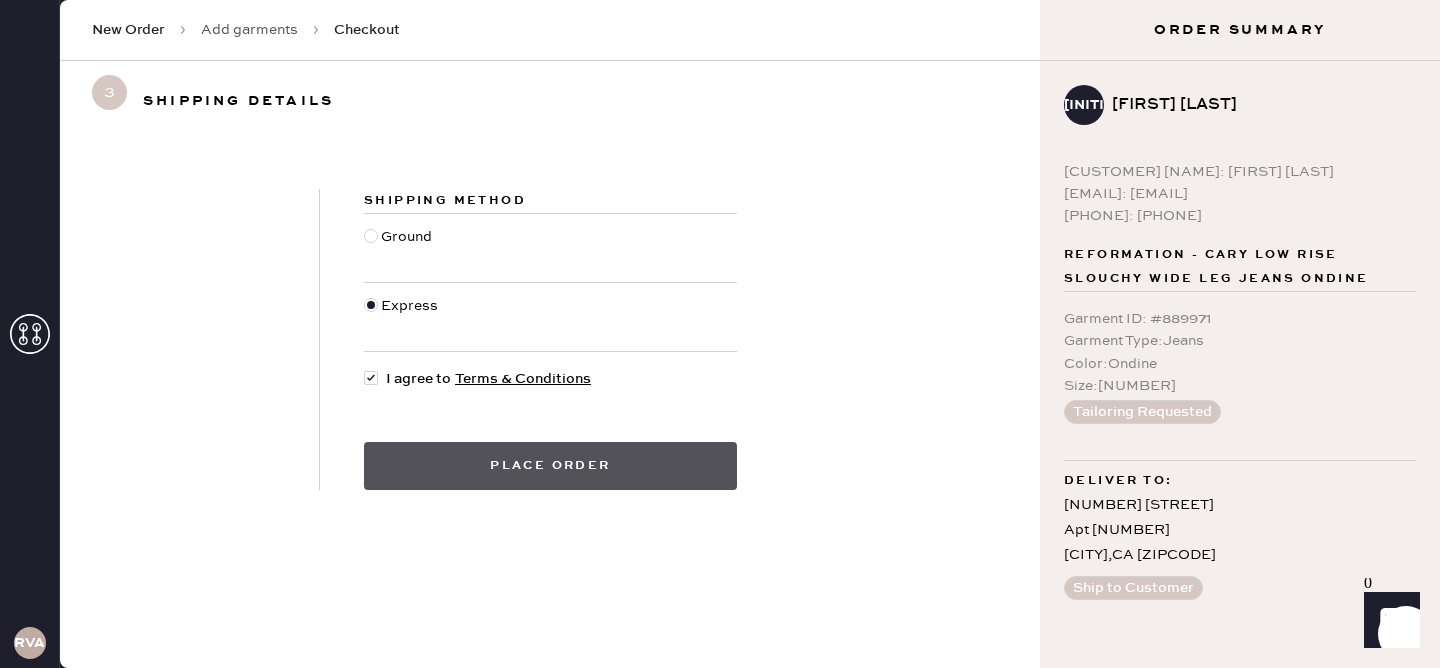 click on "Place order" at bounding box center [550, 466] 